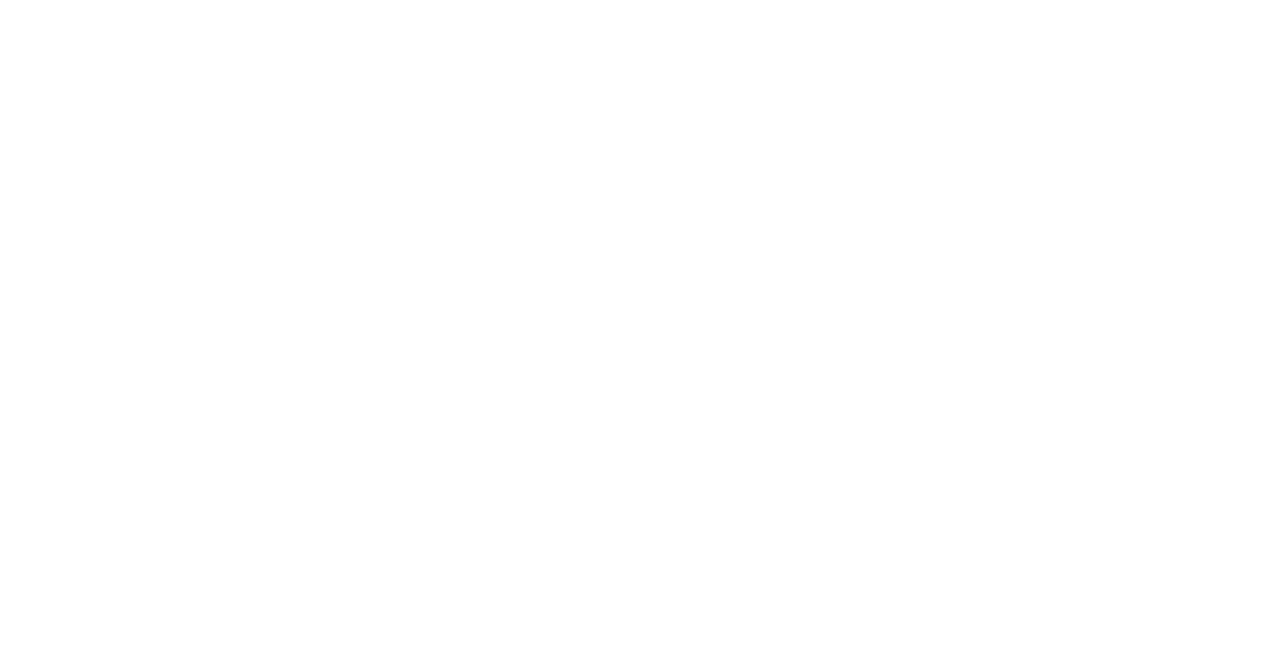 scroll, scrollTop: 0, scrollLeft: 0, axis: both 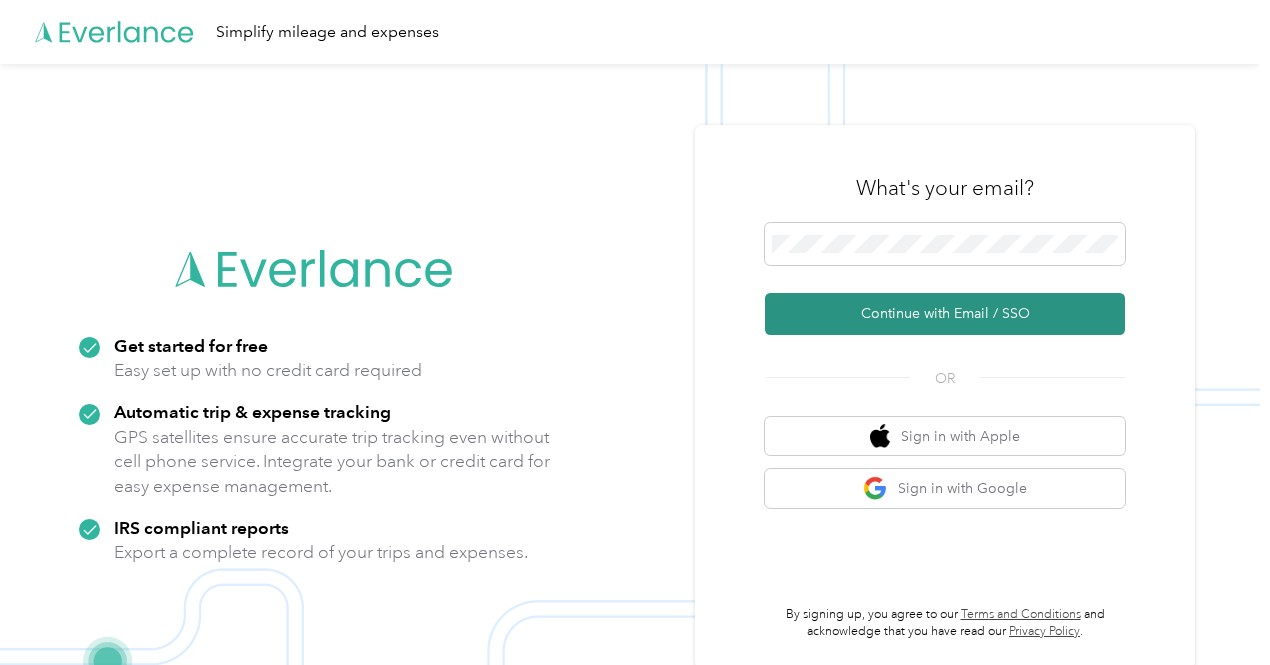 click on "Continue with Email / SSO" at bounding box center (945, 314) 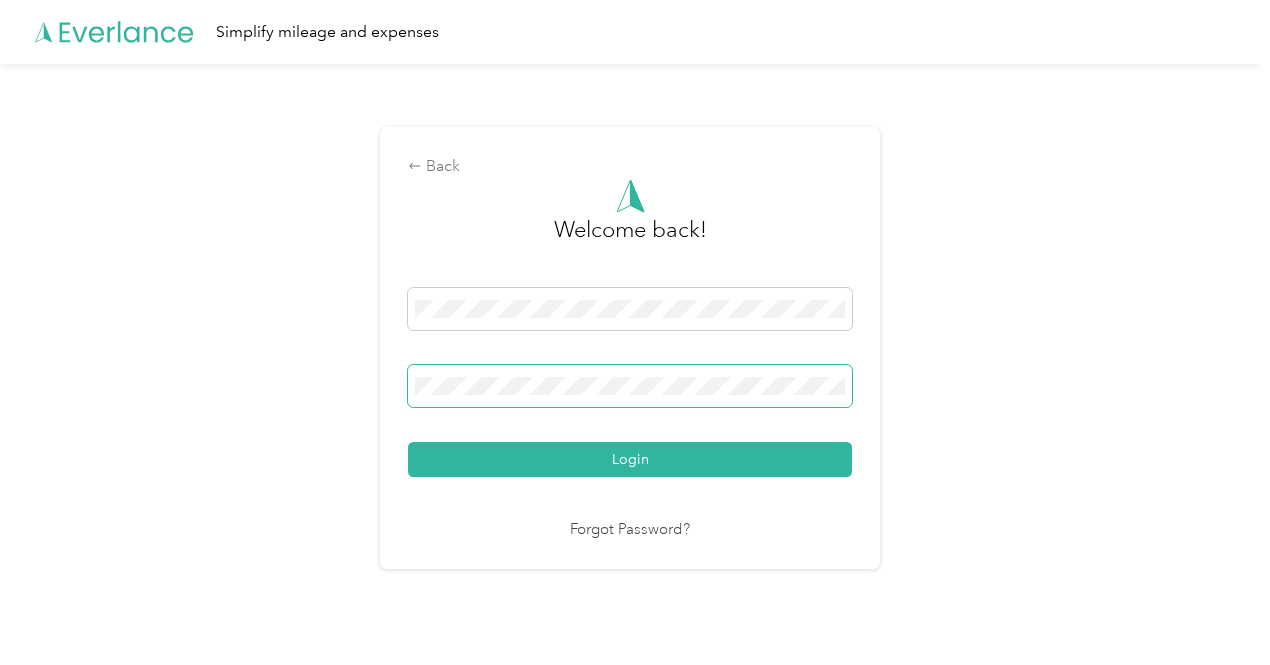 click at bounding box center (630, 386) 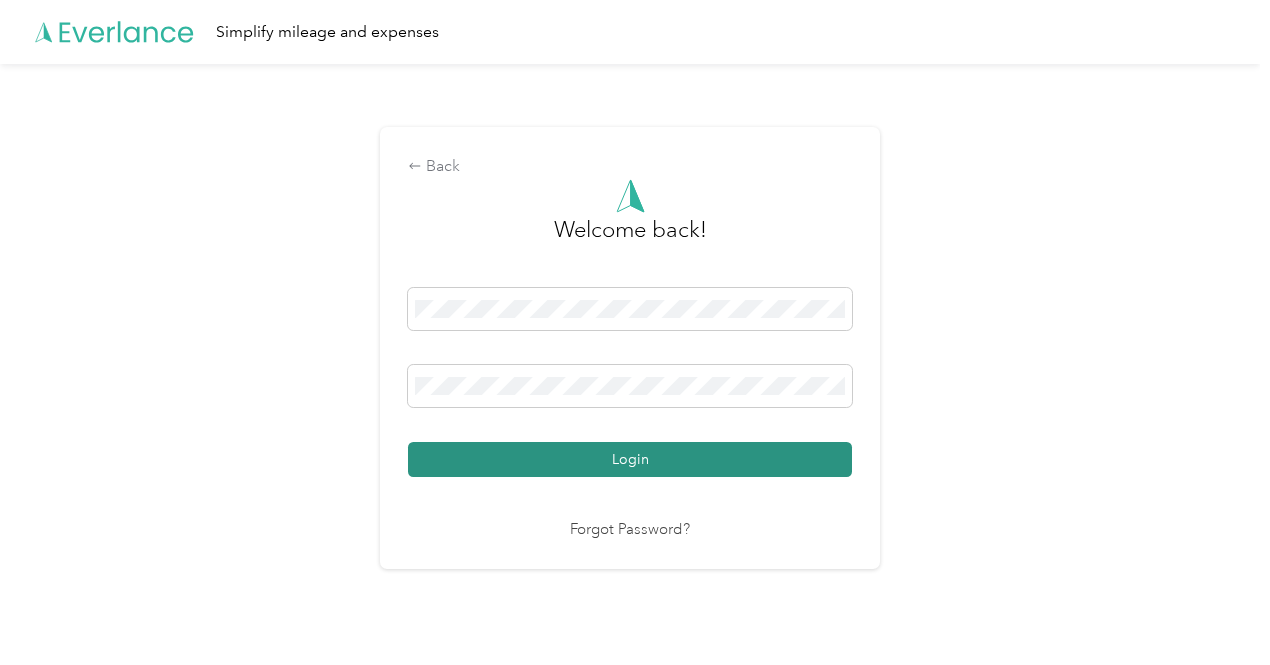 click on "Login" at bounding box center (630, 459) 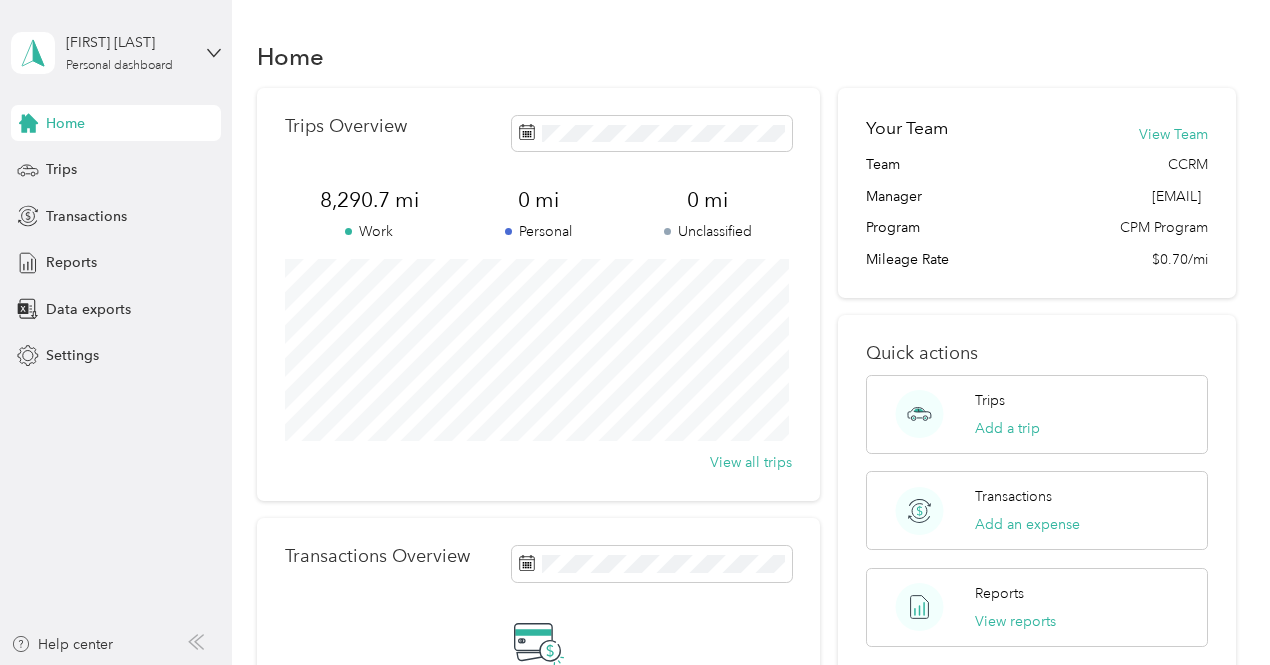 click on "View all trips" at bounding box center [539, 462] 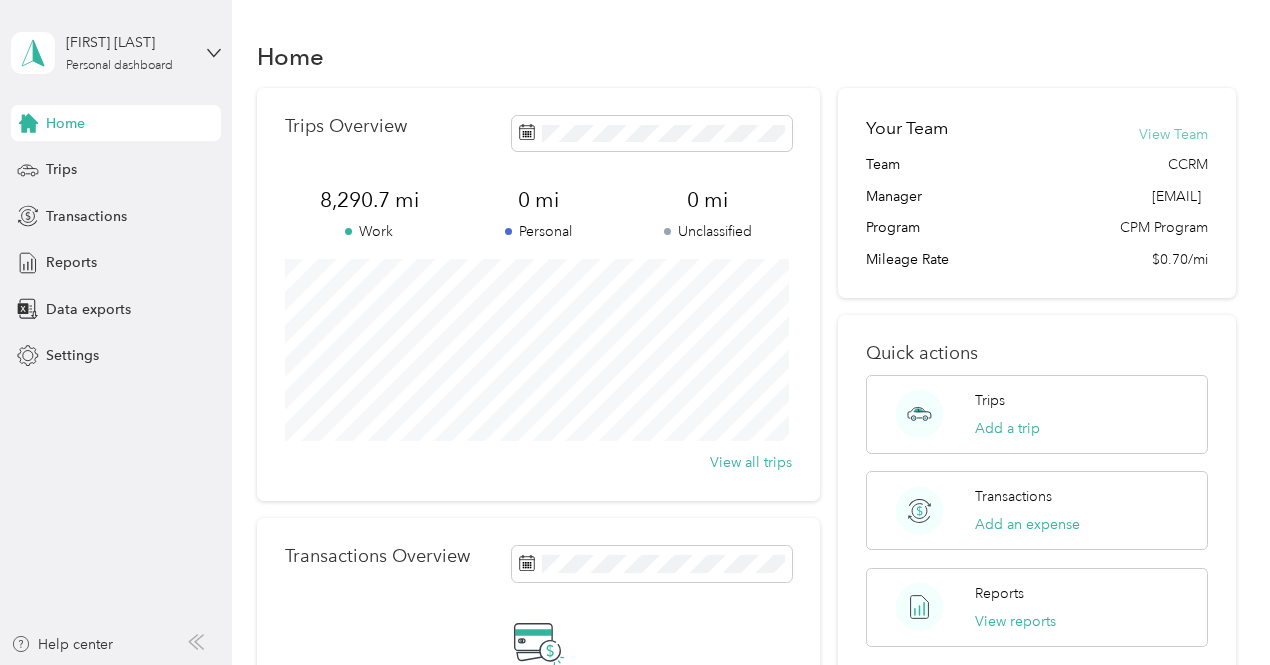 click on "View Team" at bounding box center (1173, 134) 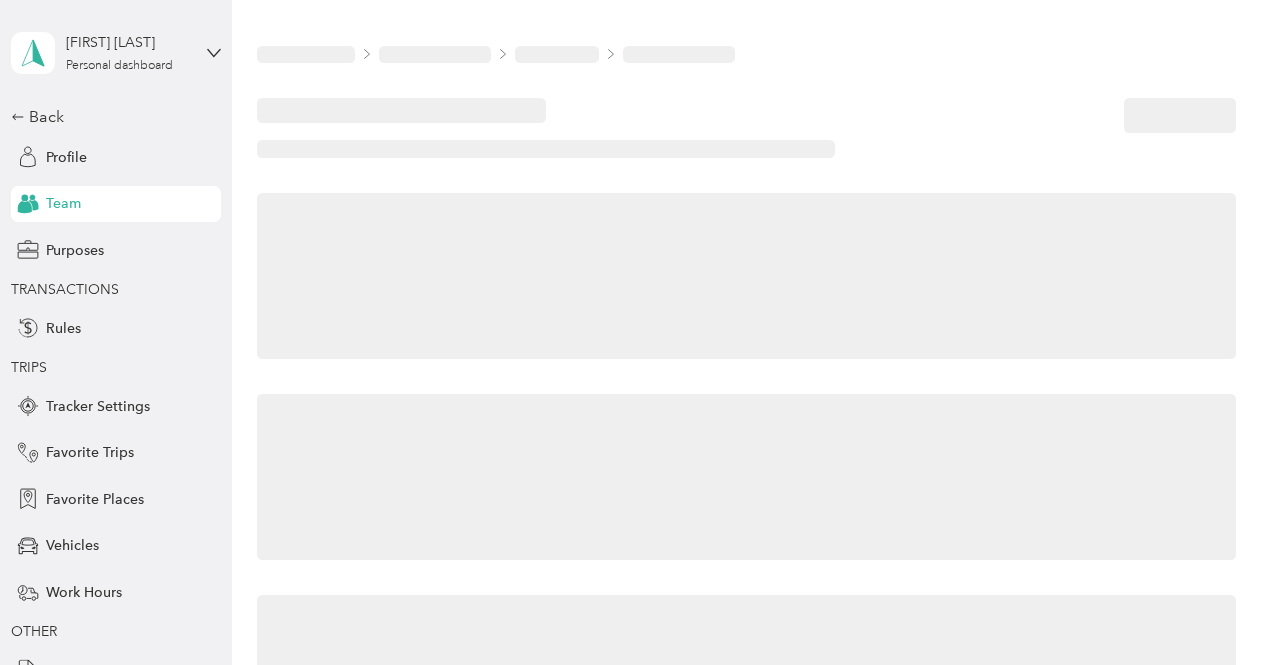 click at bounding box center (746, 128) 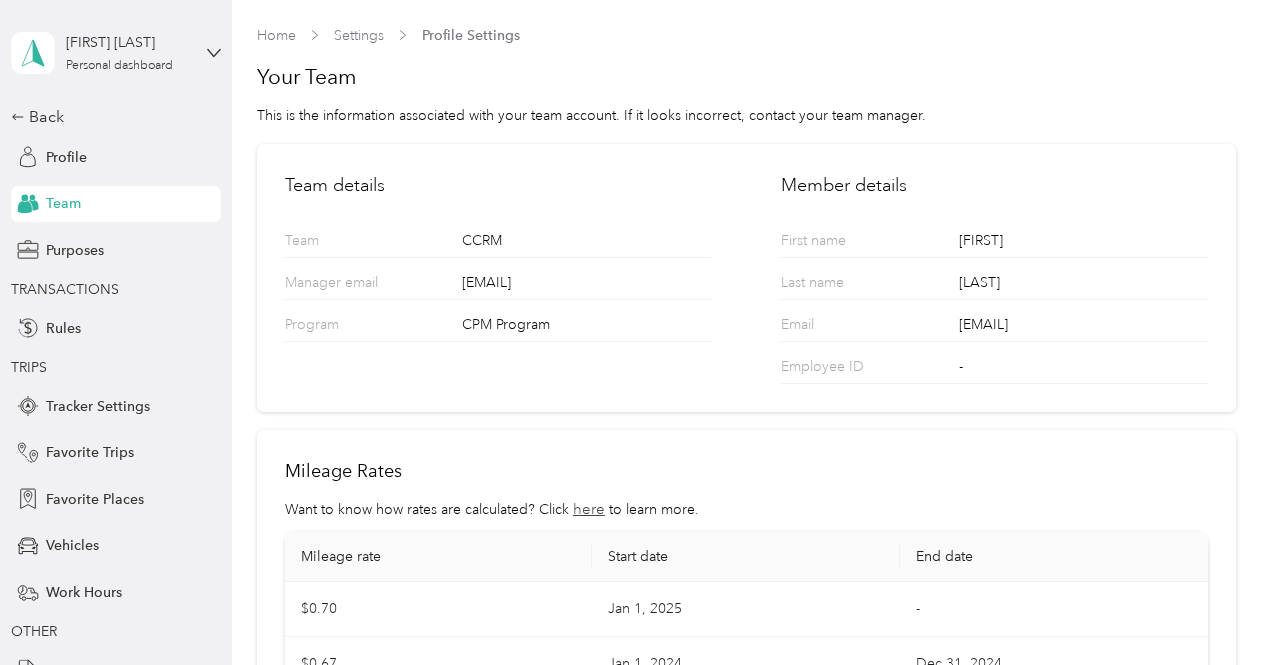 scroll, scrollTop: 24, scrollLeft: 0, axis: vertical 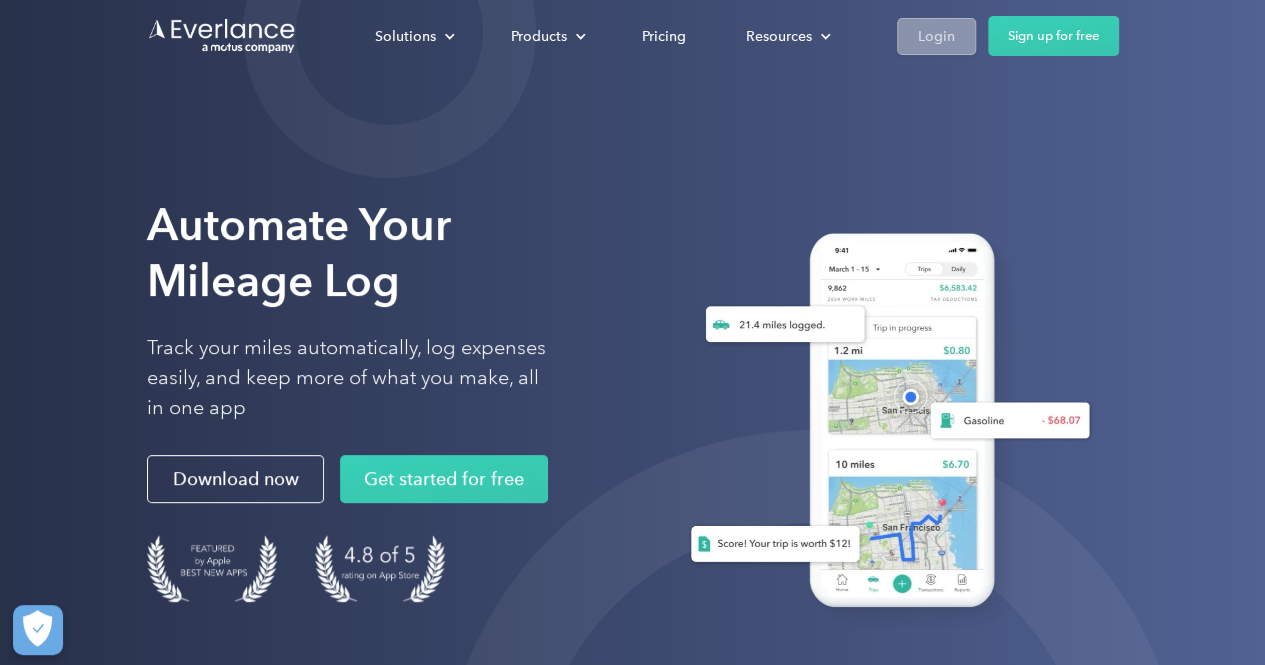 click on "Login" at bounding box center (936, 36) 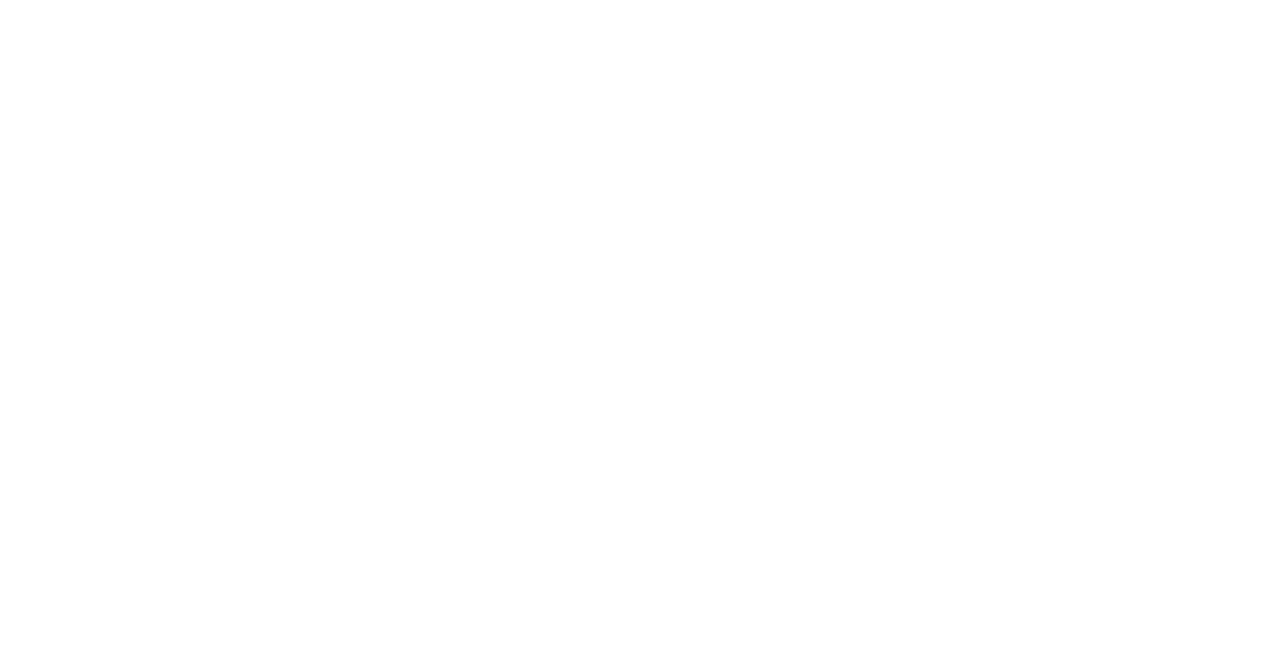 scroll, scrollTop: 0, scrollLeft: 0, axis: both 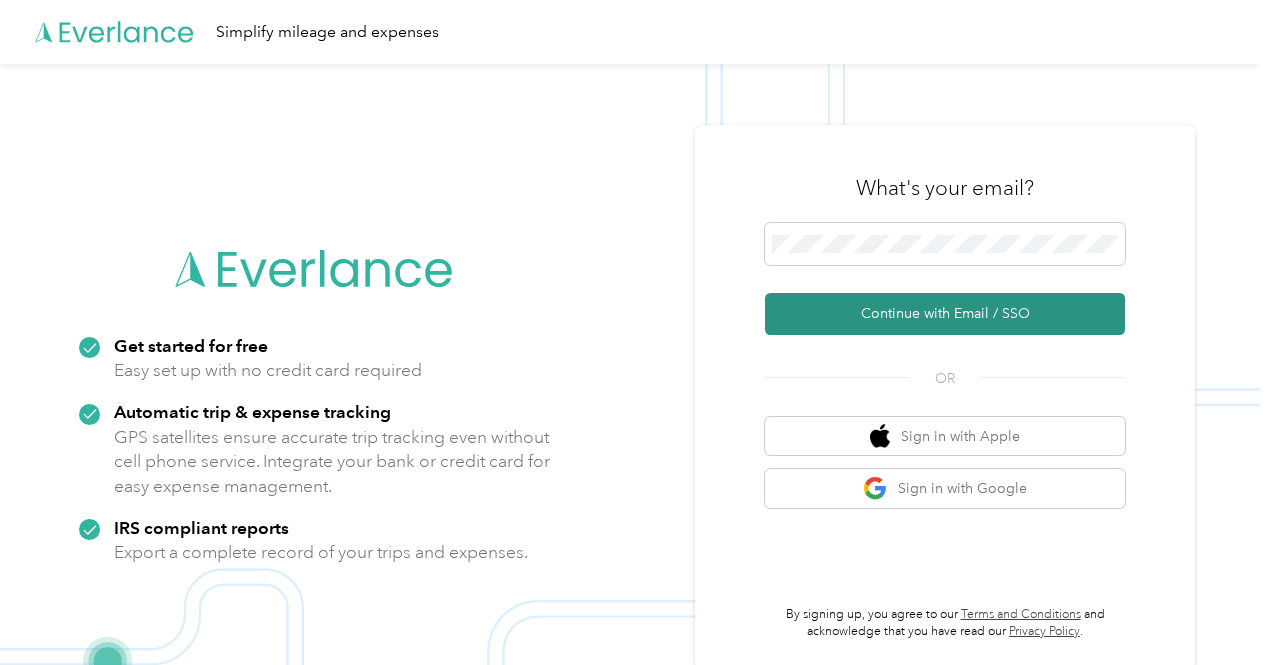 click on "Continue with Email / SSO" at bounding box center (945, 314) 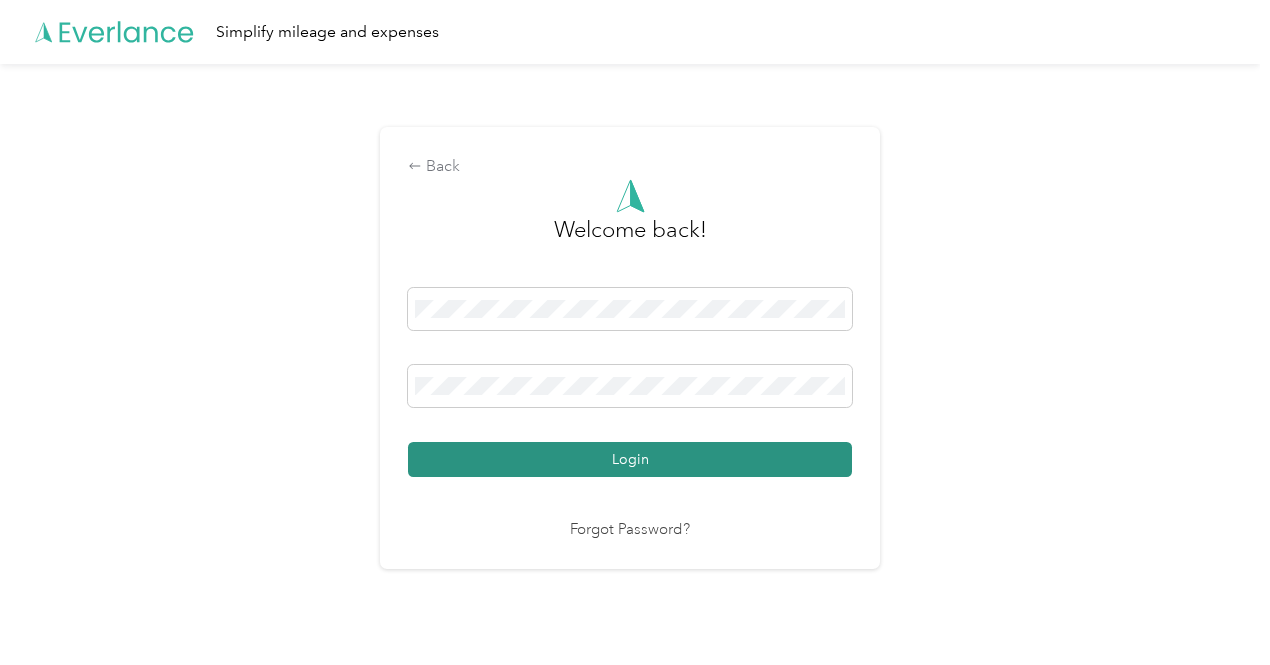 click on "Login" at bounding box center (630, 459) 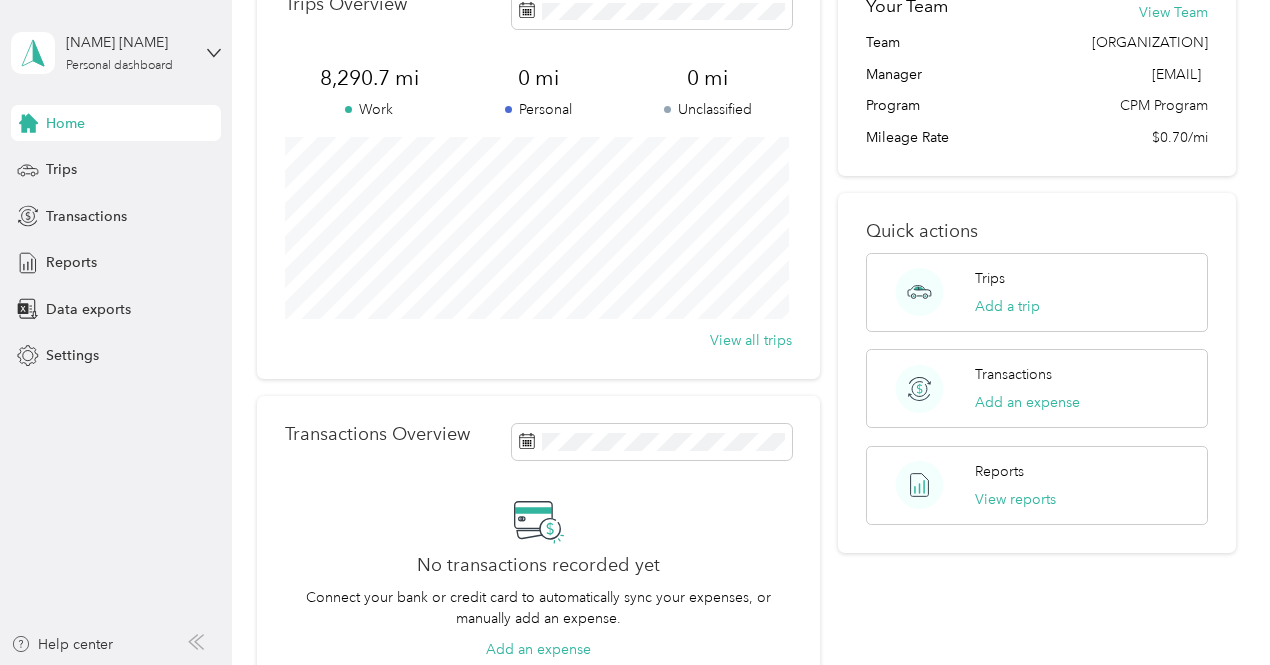 scroll, scrollTop: 152, scrollLeft: 0, axis: vertical 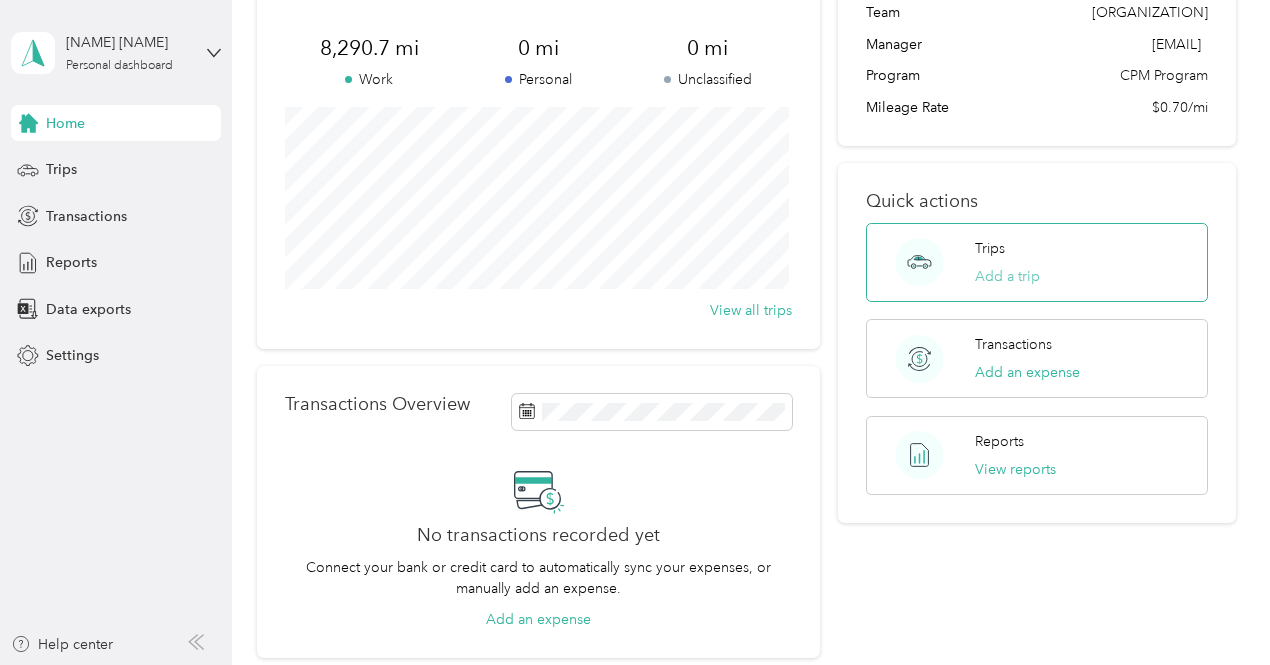 click on "Add a trip" at bounding box center (1007, 276) 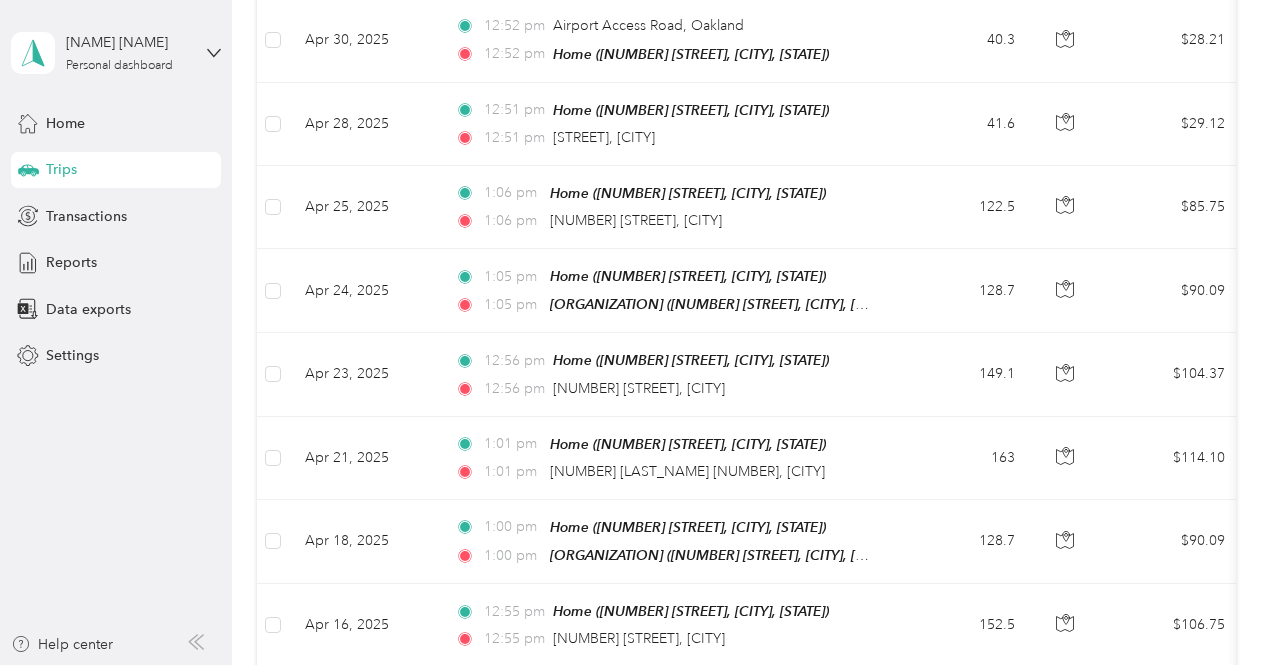 scroll, scrollTop: 0, scrollLeft: 0, axis: both 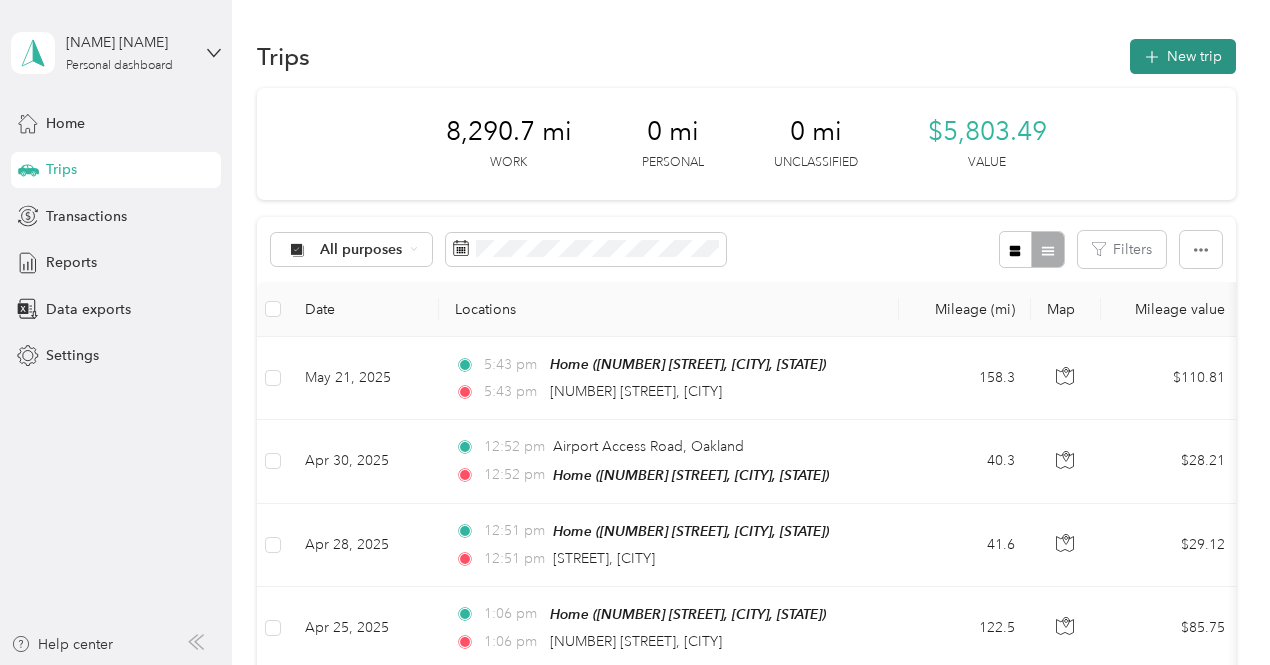 click on "New trip" at bounding box center (1183, 56) 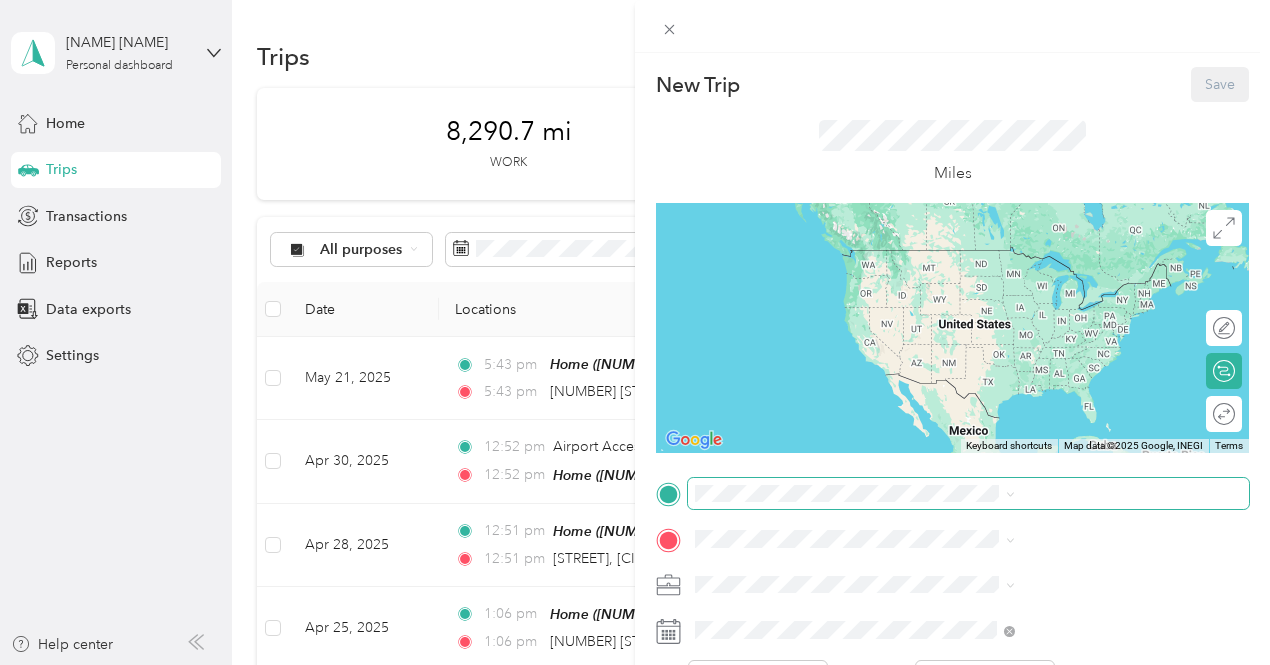 click at bounding box center (968, 494) 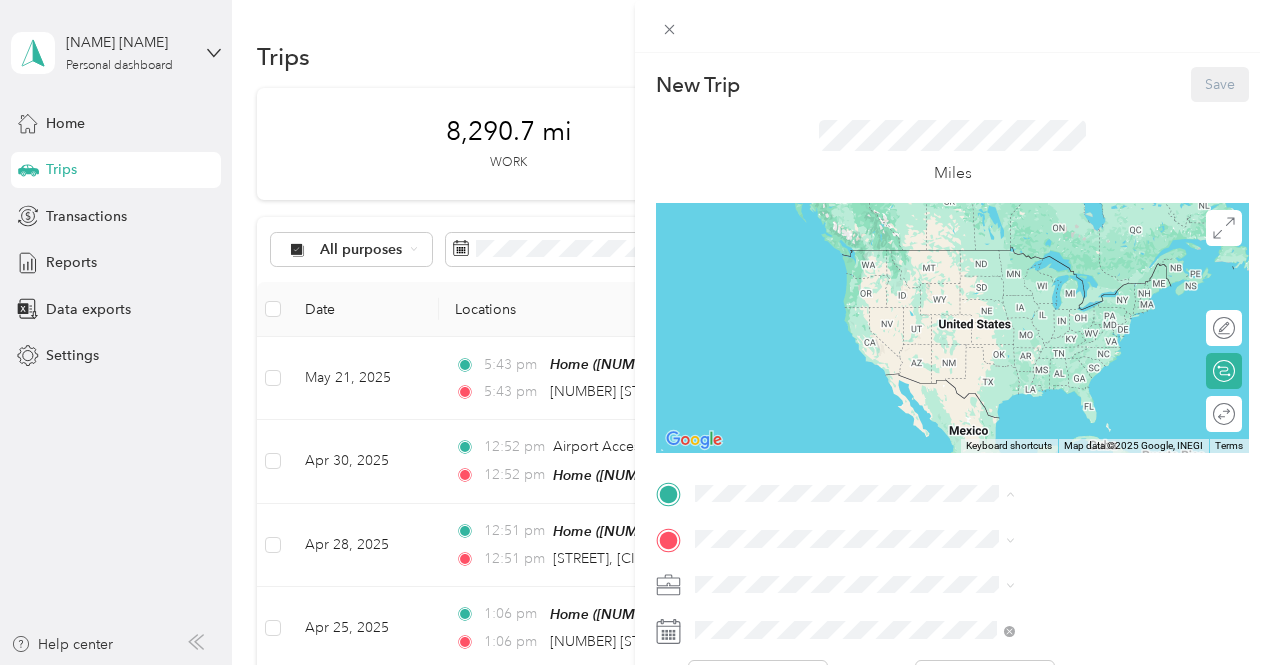 click on "[NUMBER] [STREET], [POSTAL_CODE], [CITY], [STATE], [COUNTRY]" at bounding box center [1067, 360] 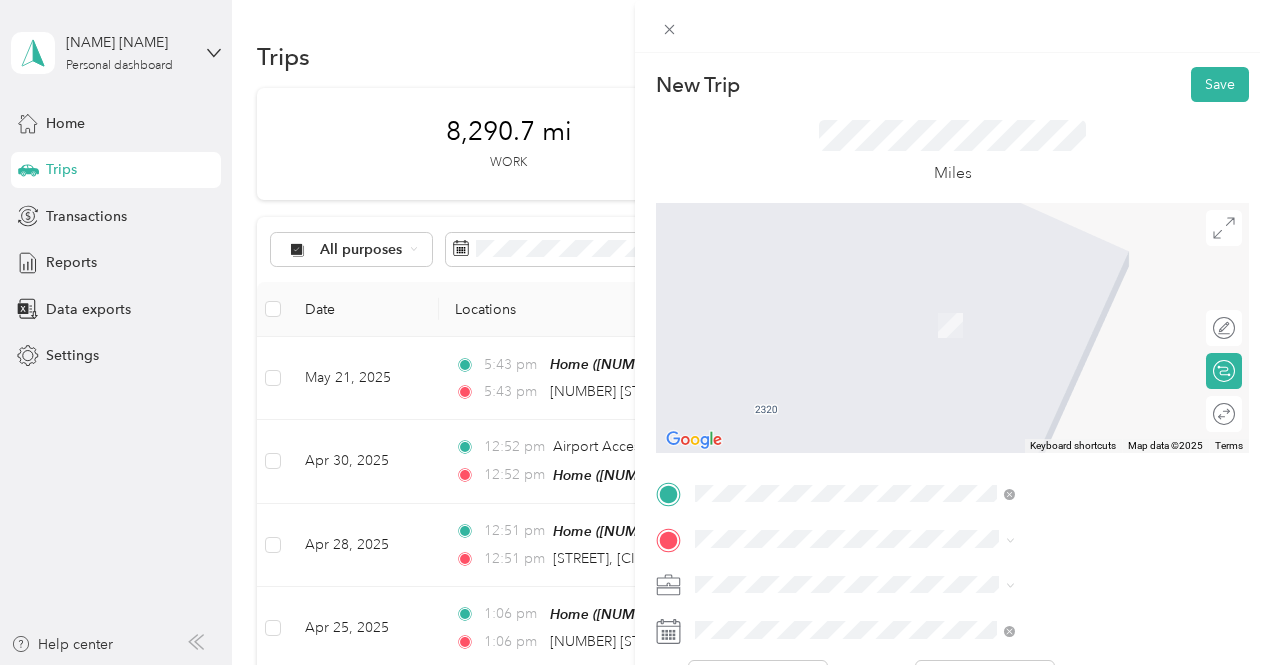 click on "[ORGANIZATION] [NUMBER] [STREET], [POSTAL_CODE], [CITY], [STATE], [COUNTRY]" at bounding box center [1081, 469] 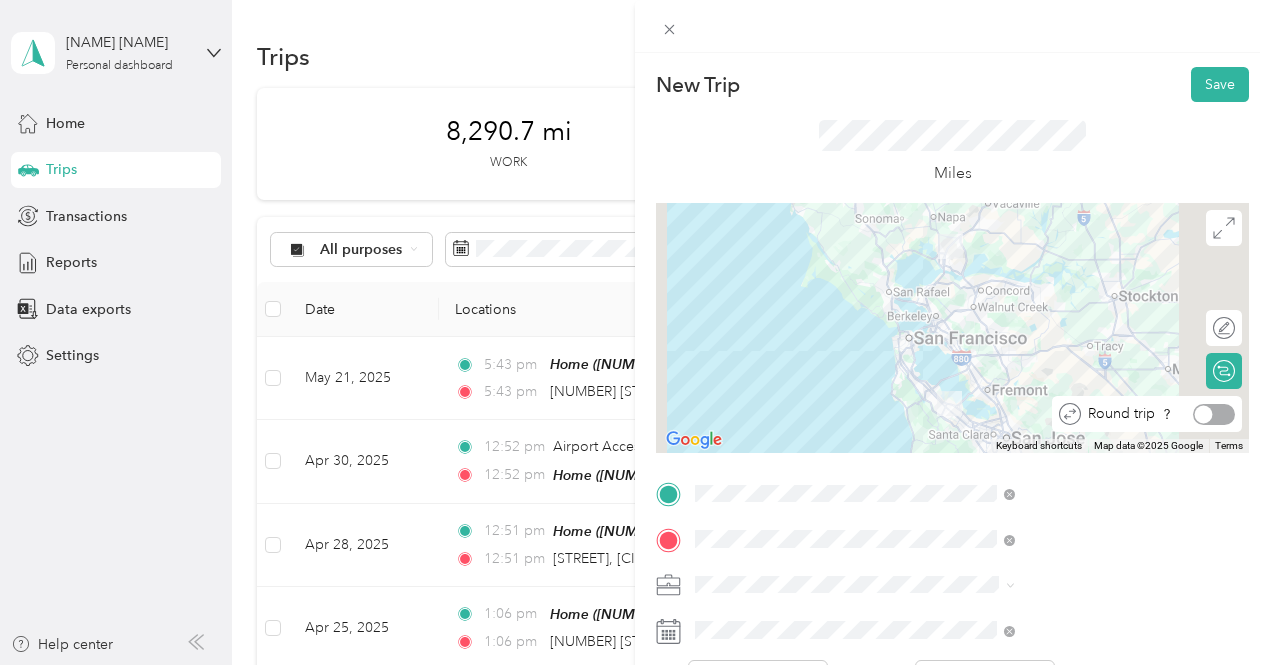 click at bounding box center [1214, 414] 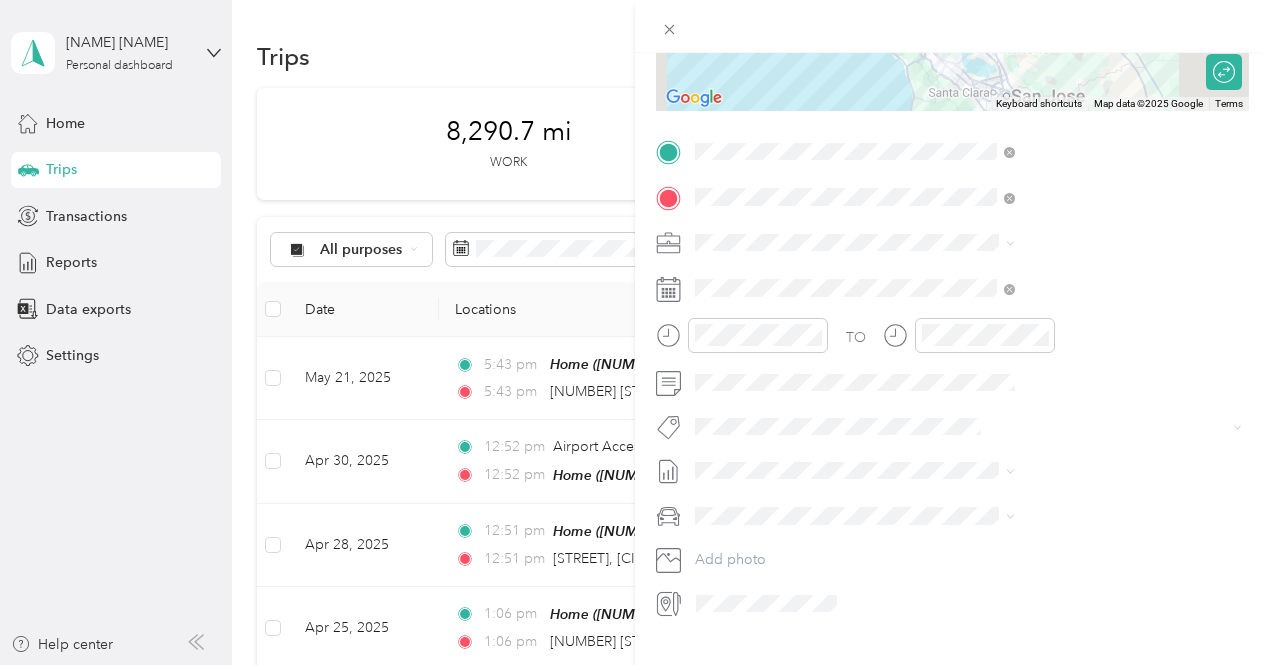 scroll, scrollTop: 384, scrollLeft: 0, axis: vertical 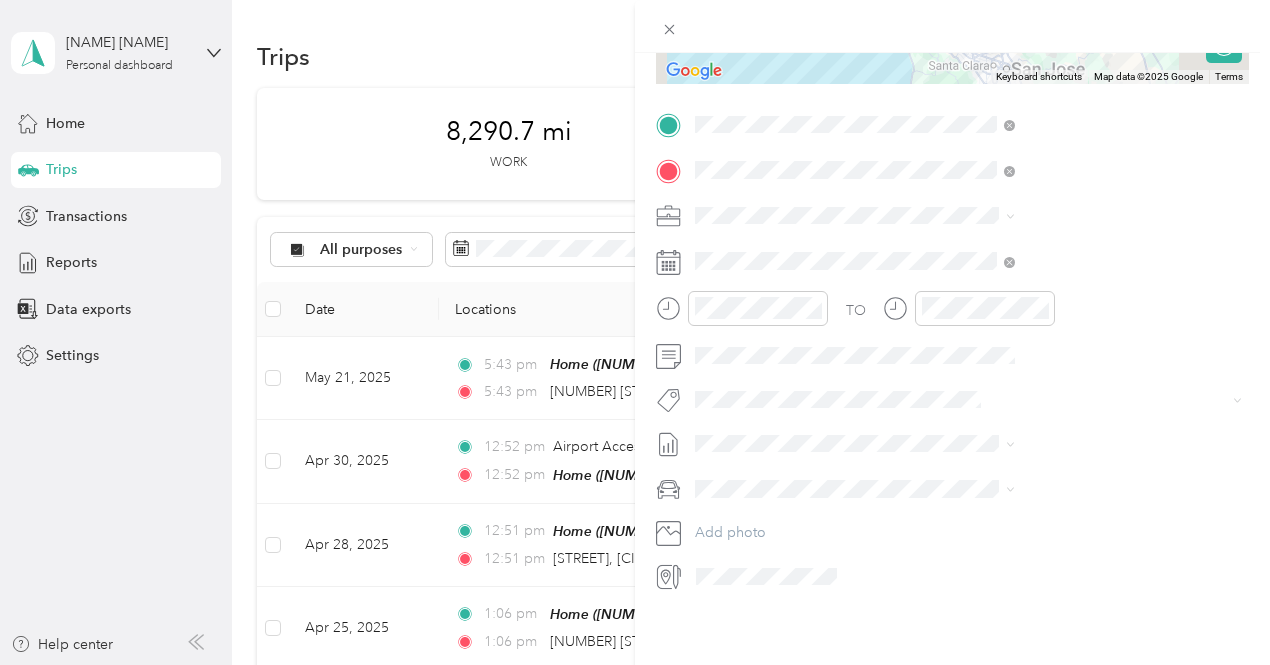 click 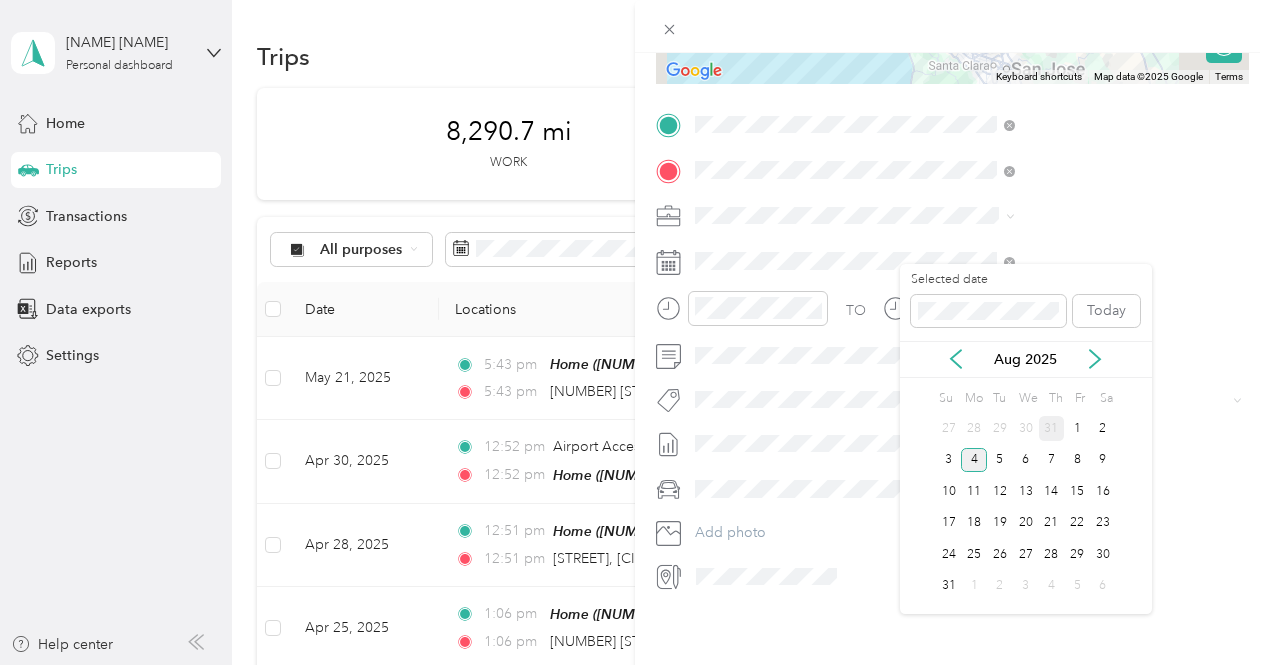 click on "31" at bounding box center [1052, 428] 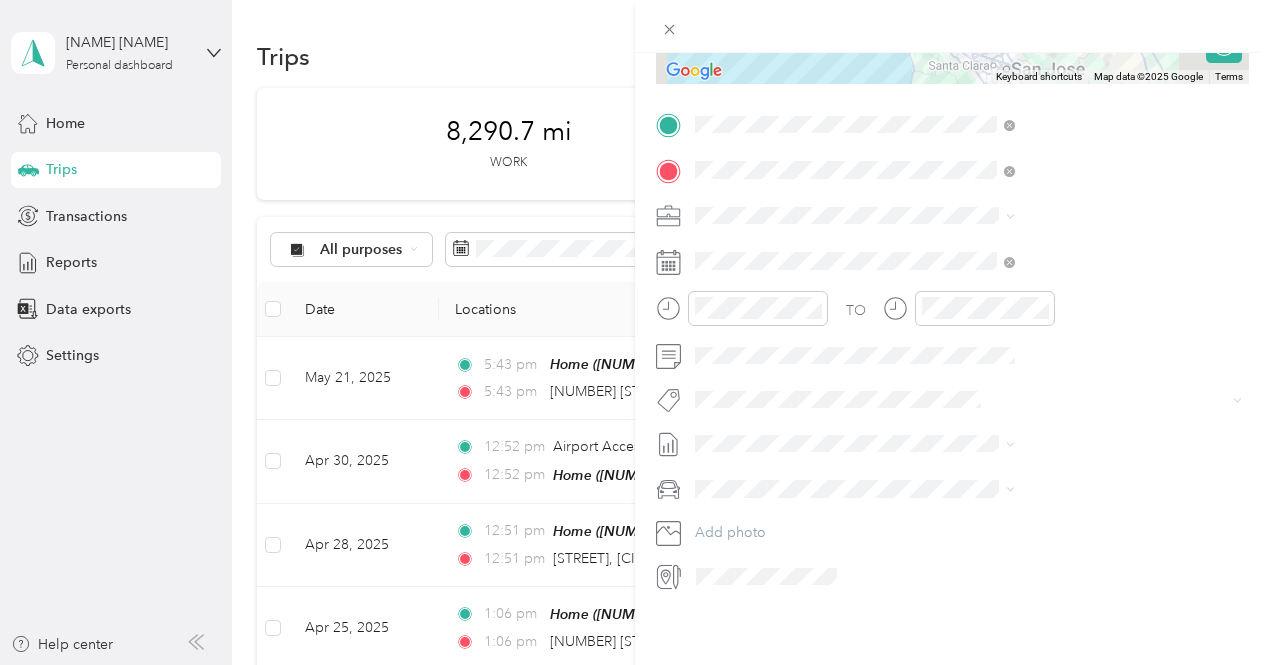 scroll, scrollTop: 0, scrollLeft: 0, axis: both 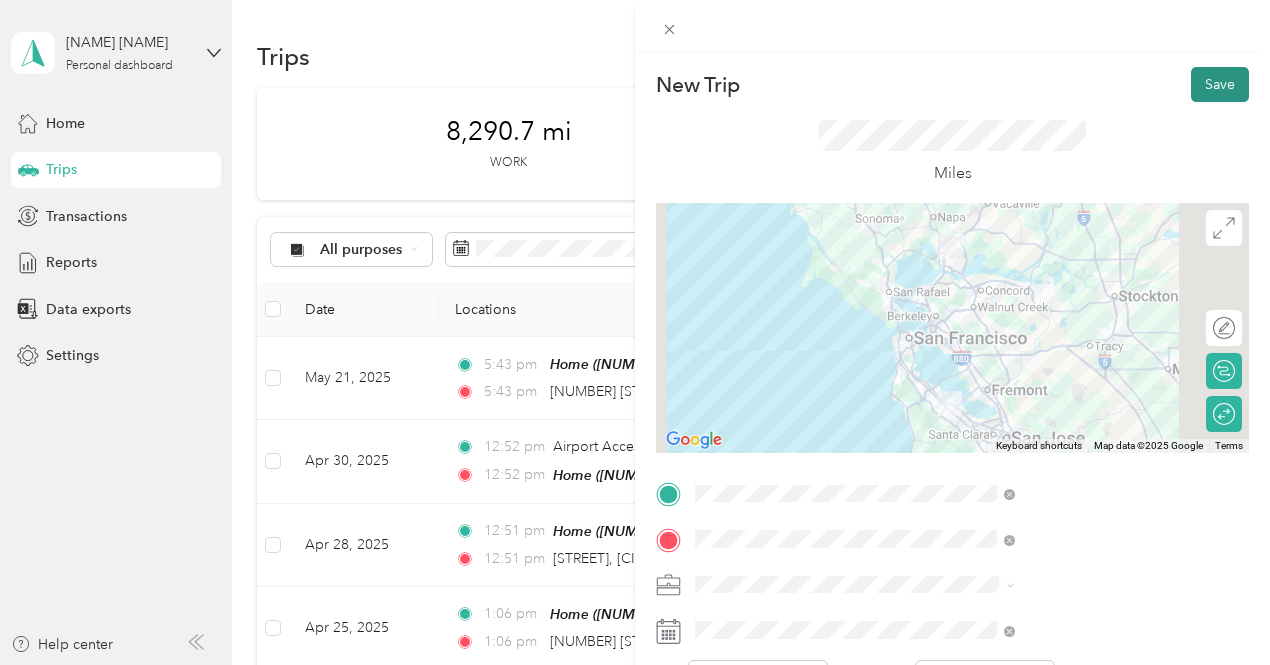 click on "Save" at bounding box center (1220, 84) 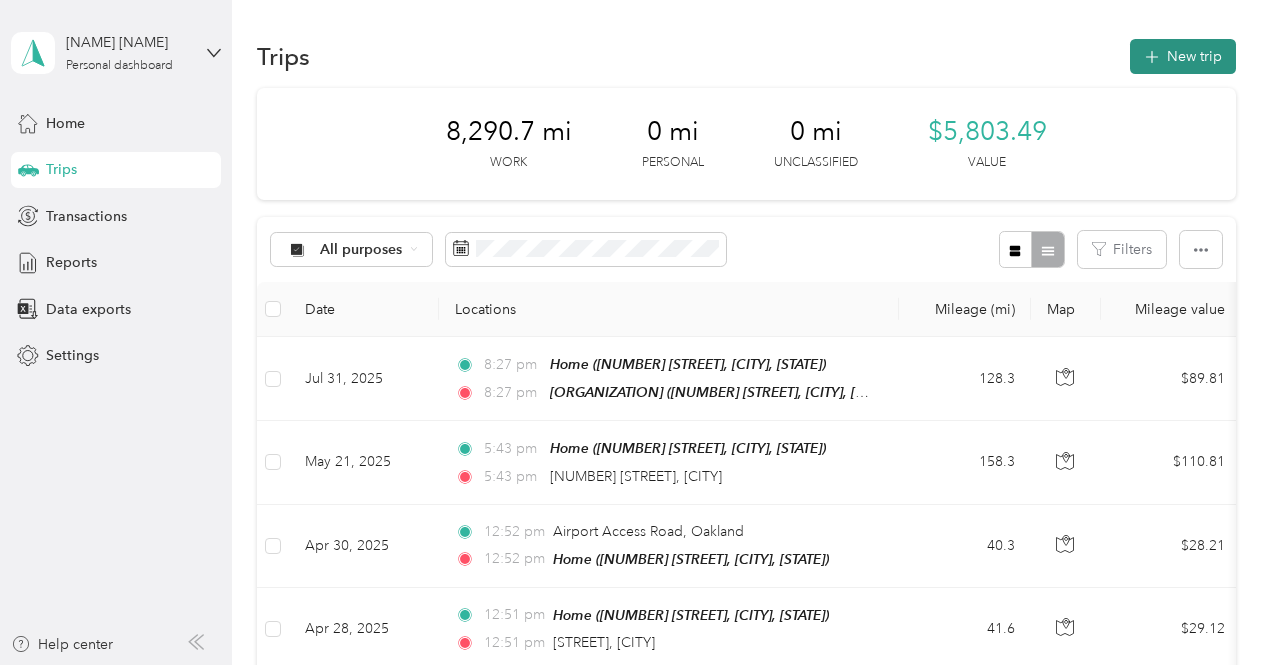 click on "New trip" at bounding box center [1183, 56] 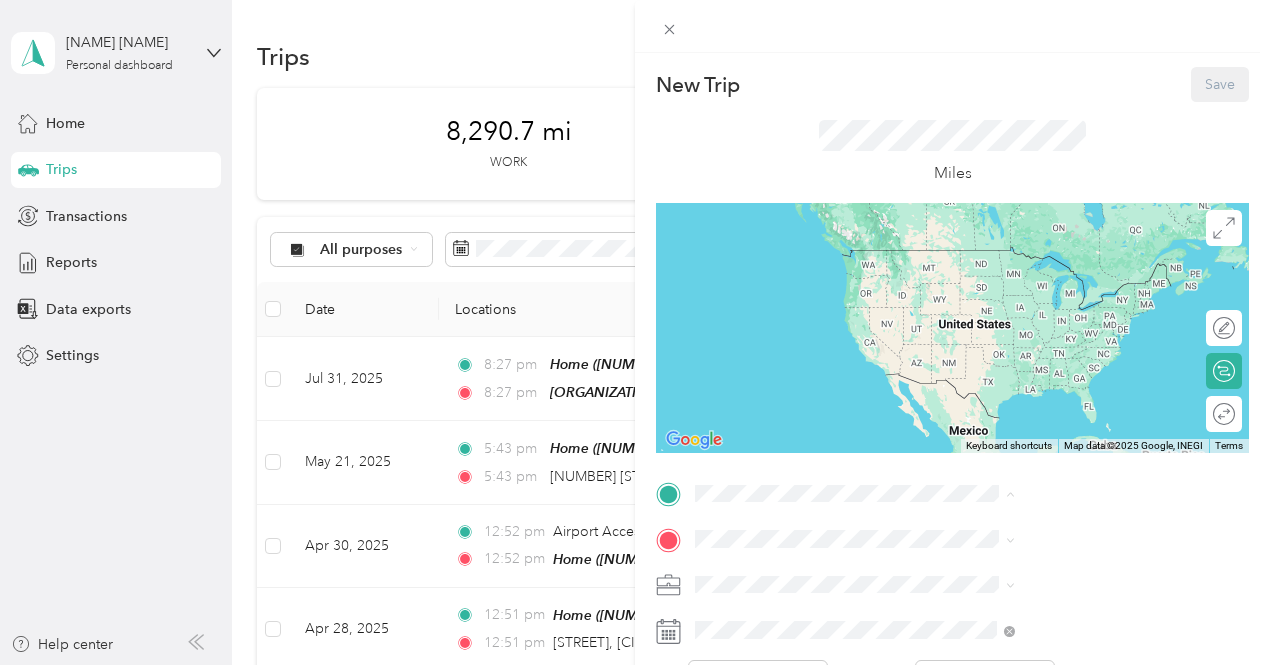 click on "[NUMBER] [STREET], [POSTAL_CODE], [CITY], [STATE], [COUNTRY]" at bounding box center [1067, 360] 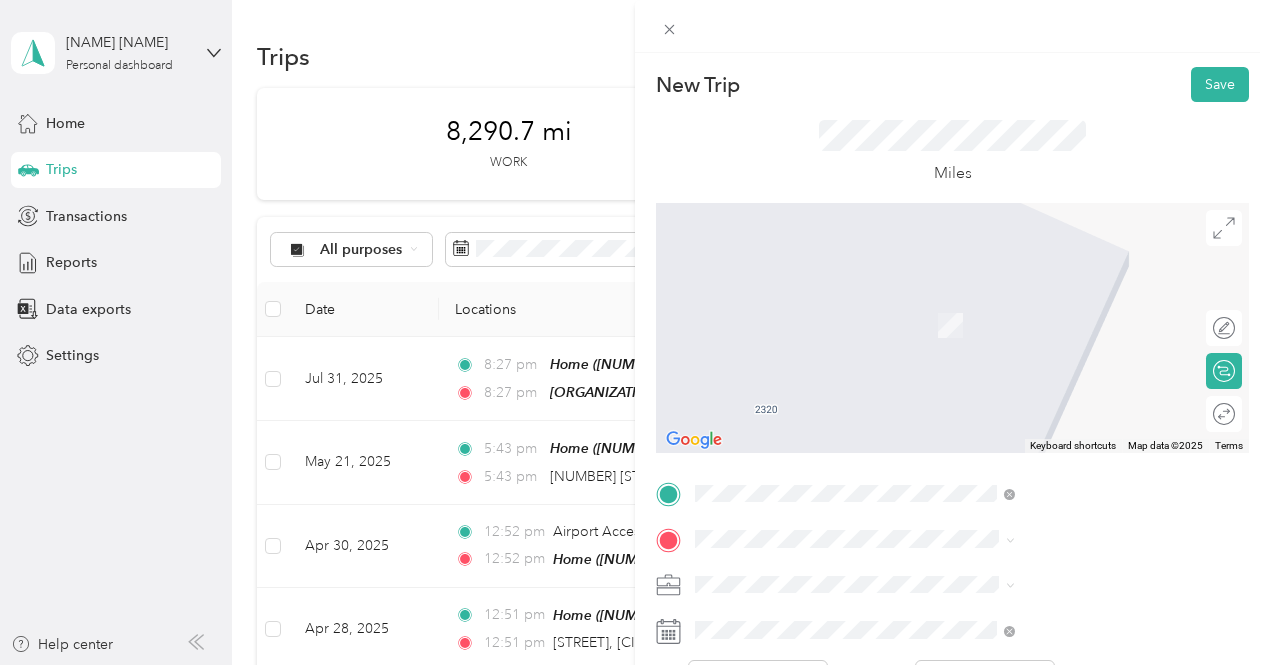 click on "TO Add photo" at bounding box center (952, 719) 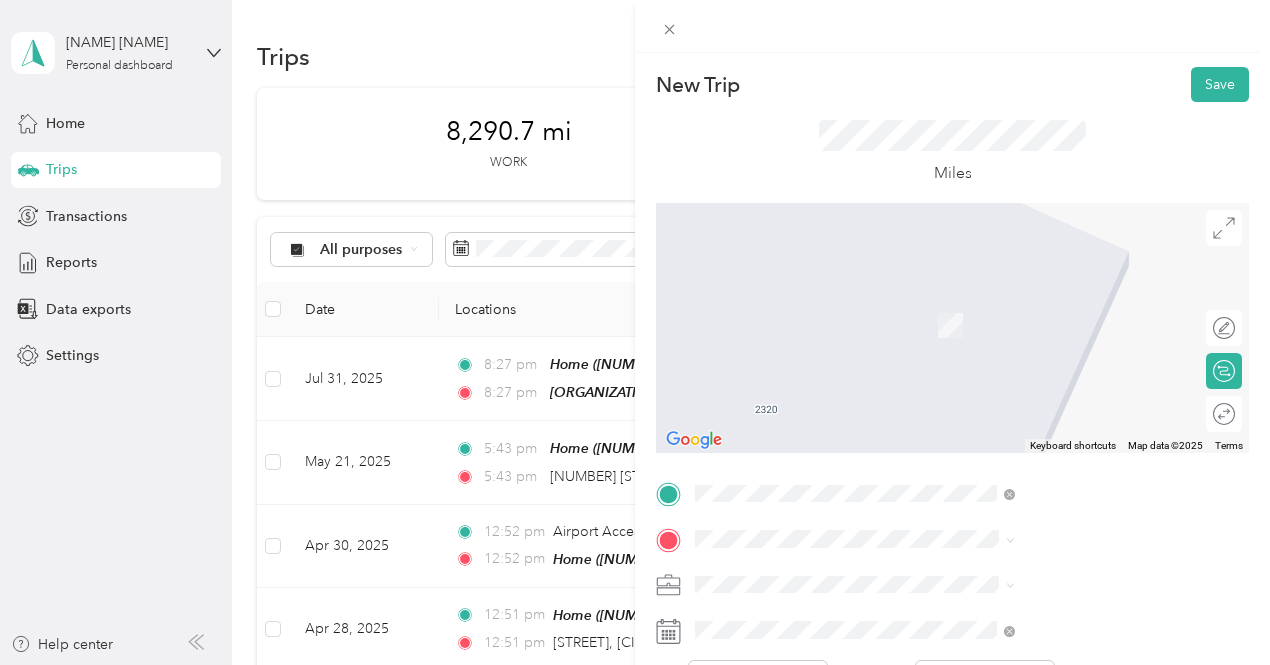 click on "[NUMBER] [STREET]
[CITY], [STATE] [POSTAL_CODE], [COUNTRY]" at bounding box center [1081, 309] 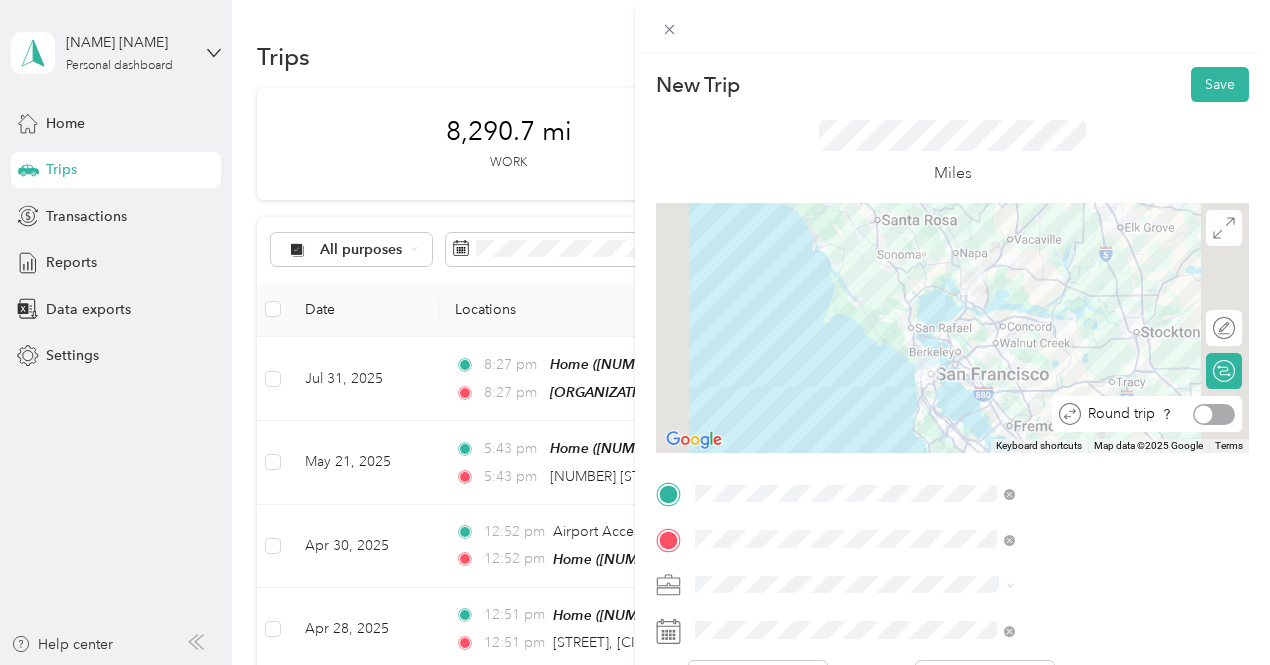 click at bounding box center [1214, 414] 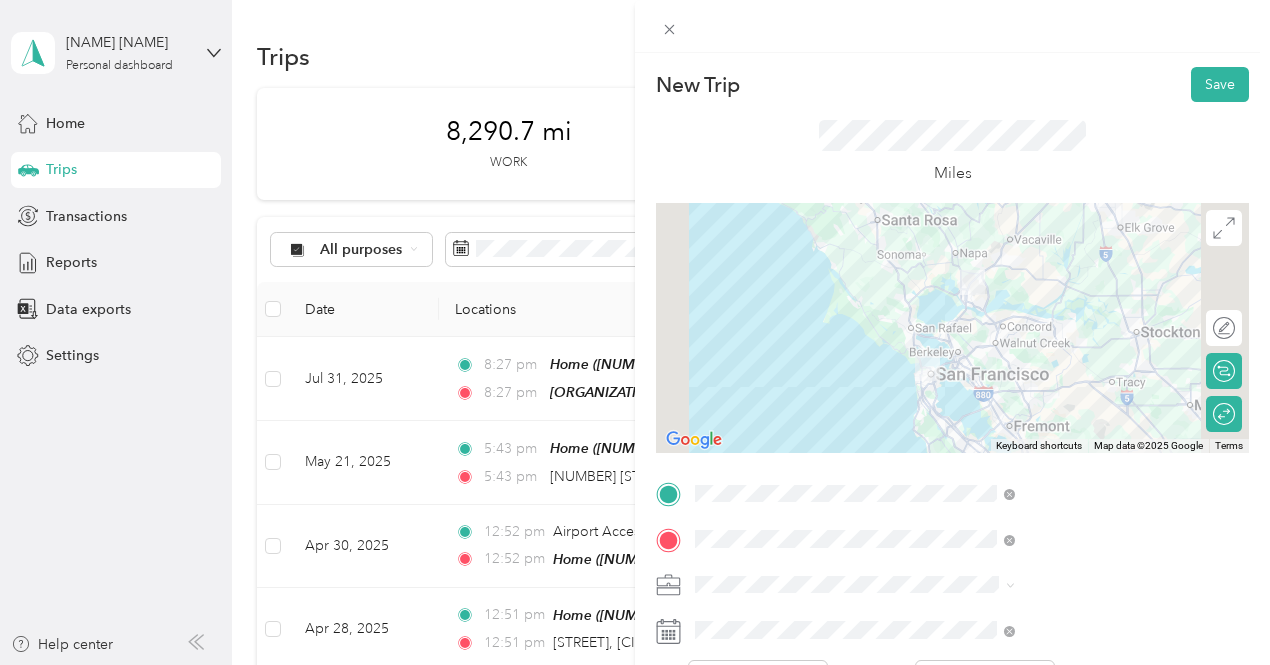 click 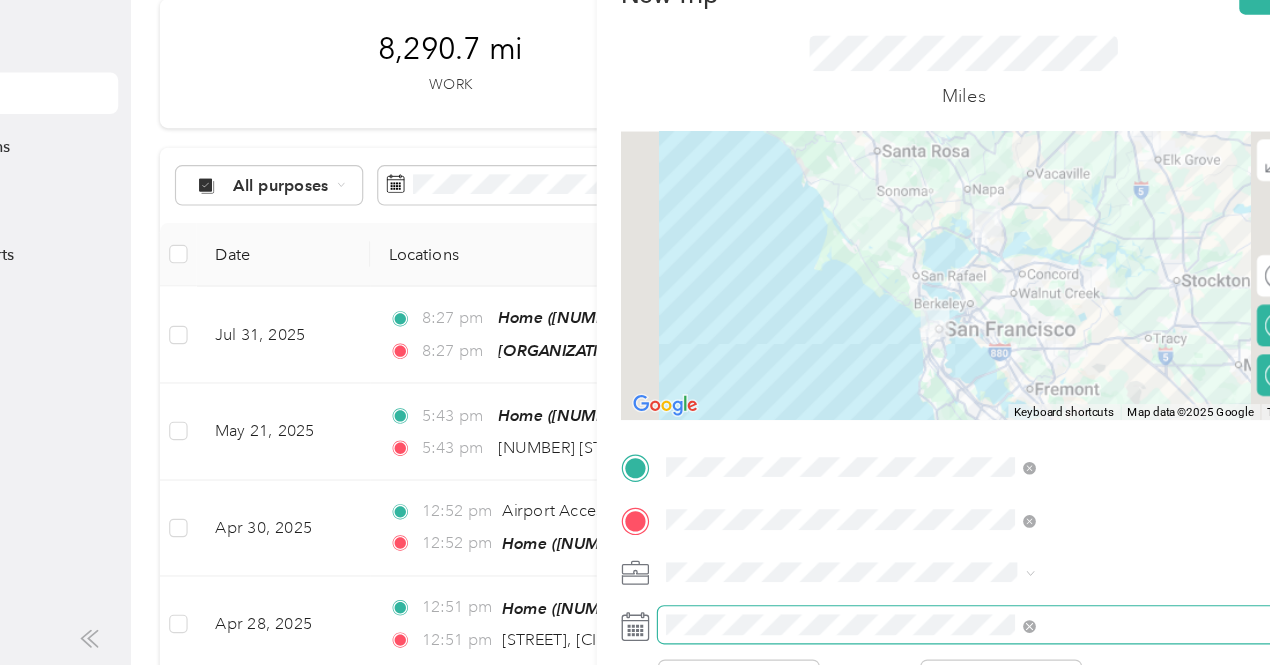 scroll, scrollTop: 0, scrollLeft: 6, axis: horizontal 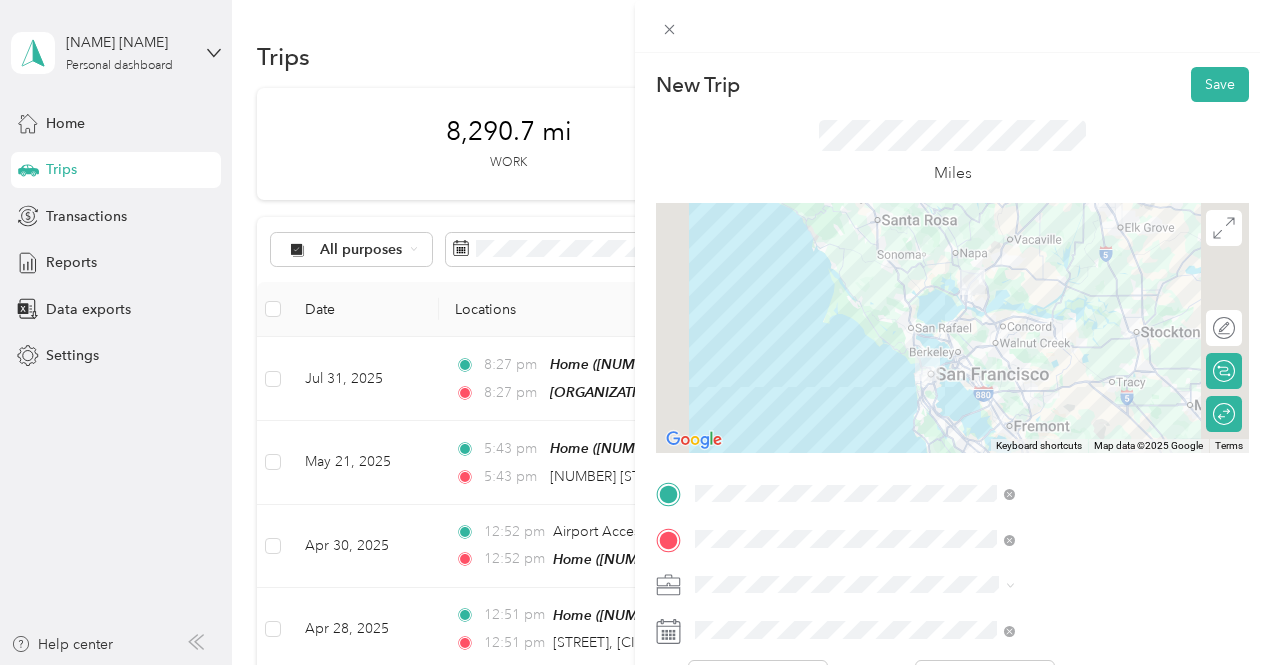 click 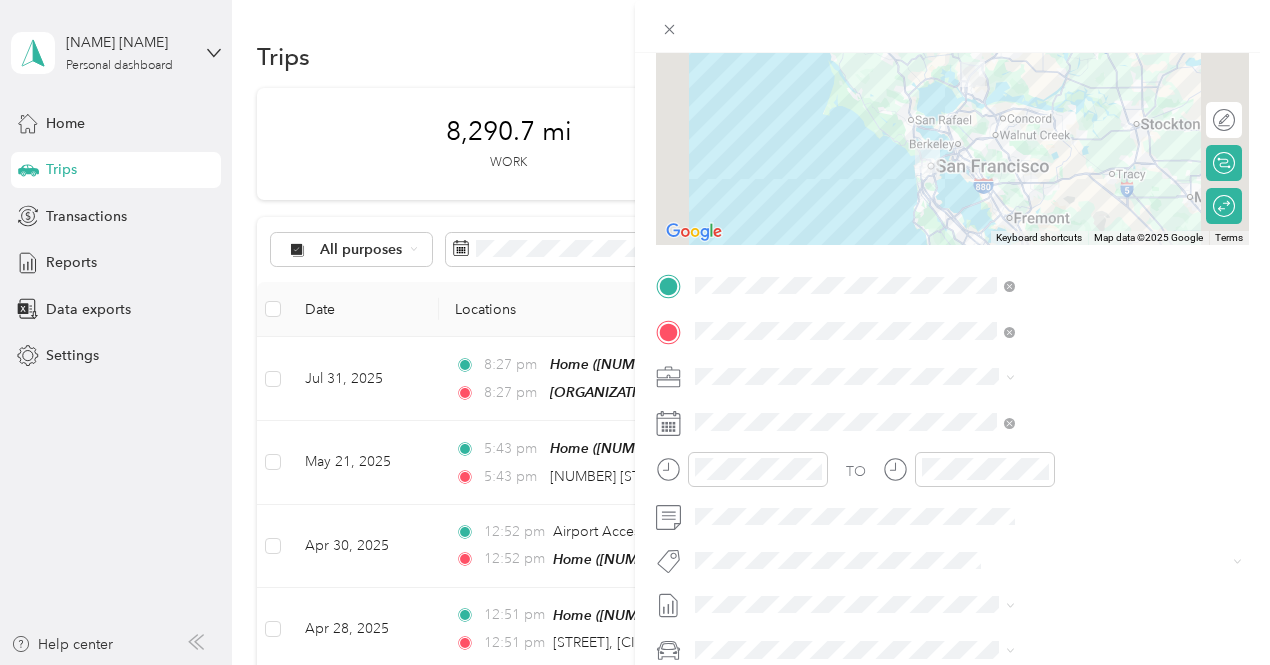 scroll, scrollTop: 212, scrollLeft: 4, axis: both 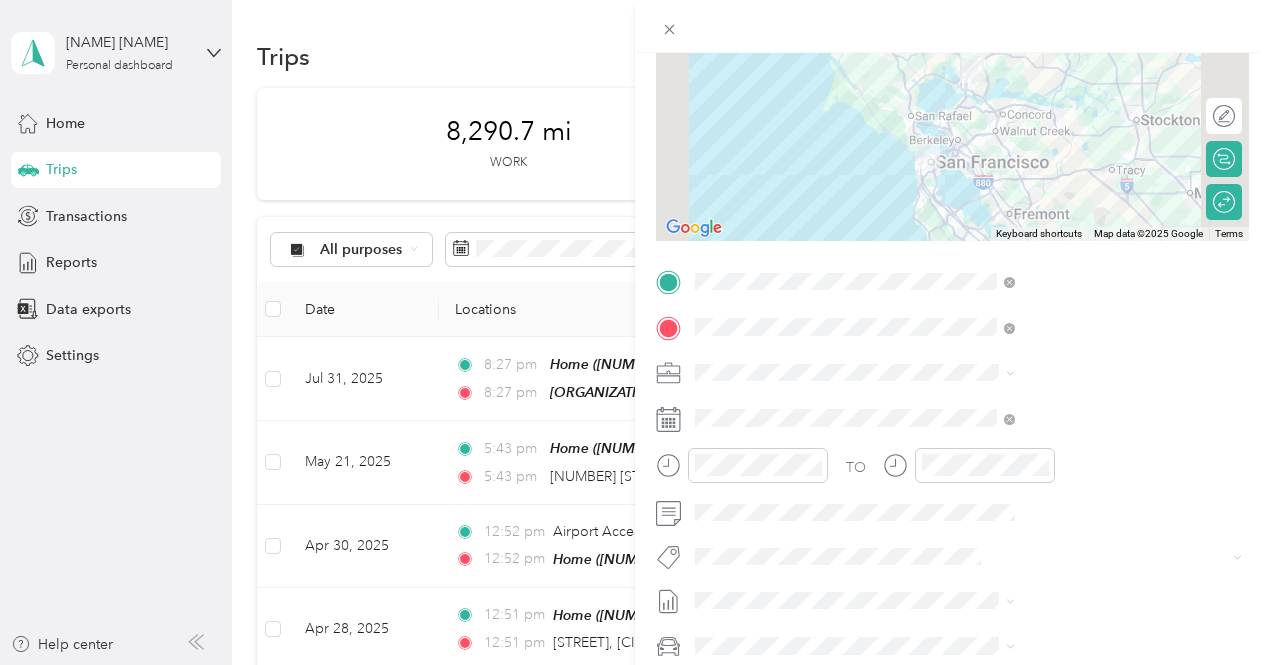 drag, startPoint x: 965, startPoint y: 447, endPoint x: 945, endPoint y: 394, distance: 56.648037 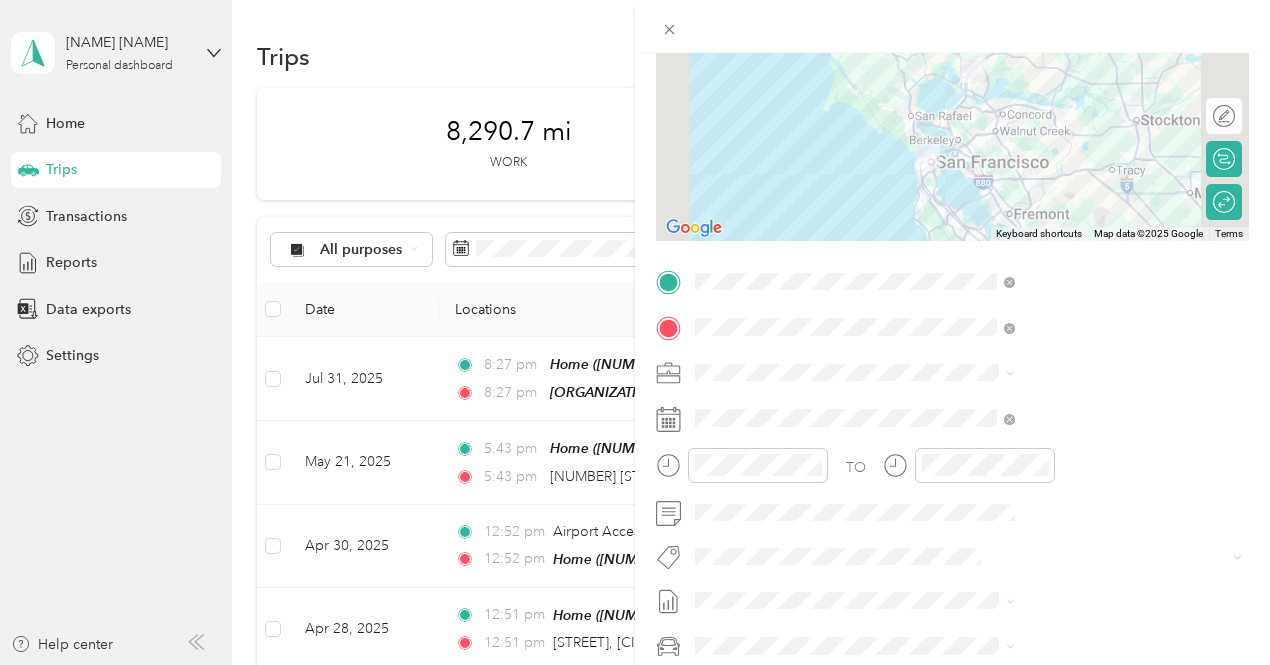 click 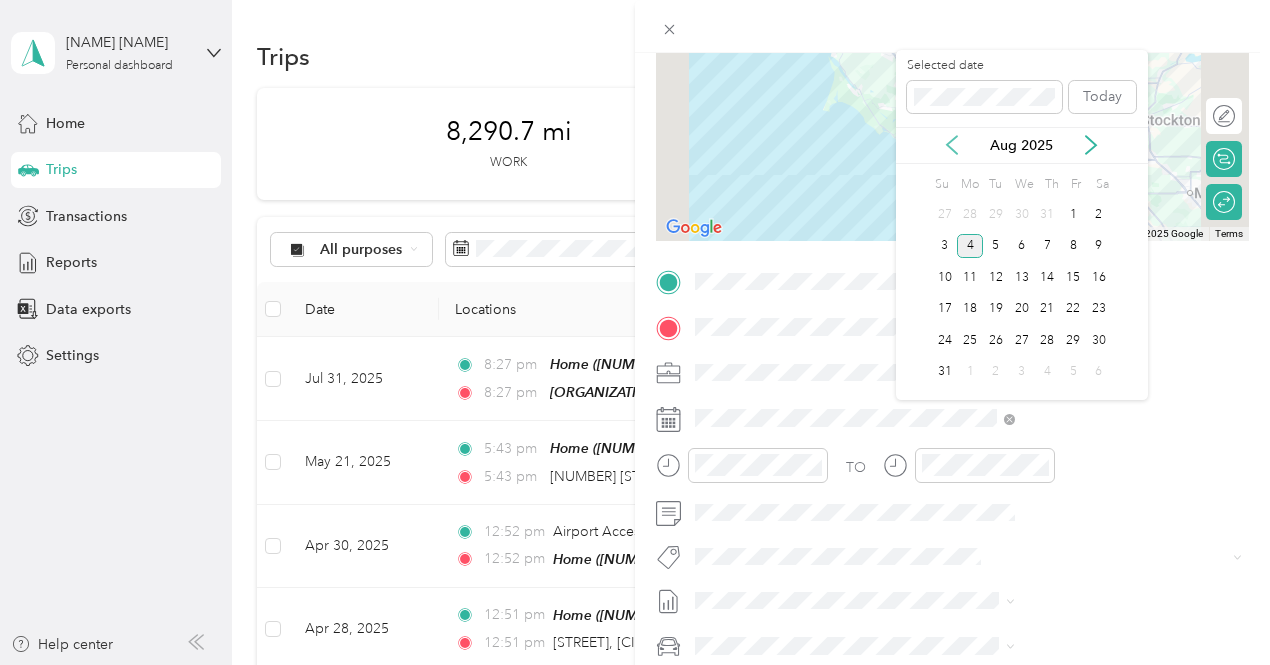 click 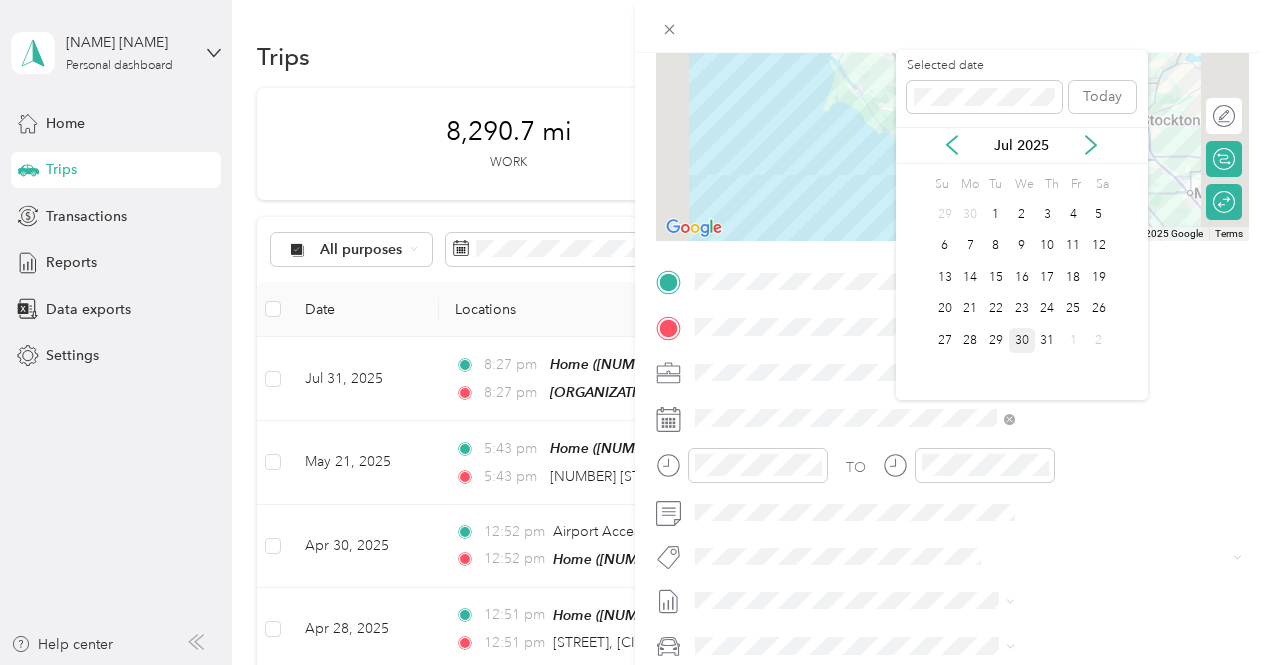 click on "30" at bounding box center [1022, 340] 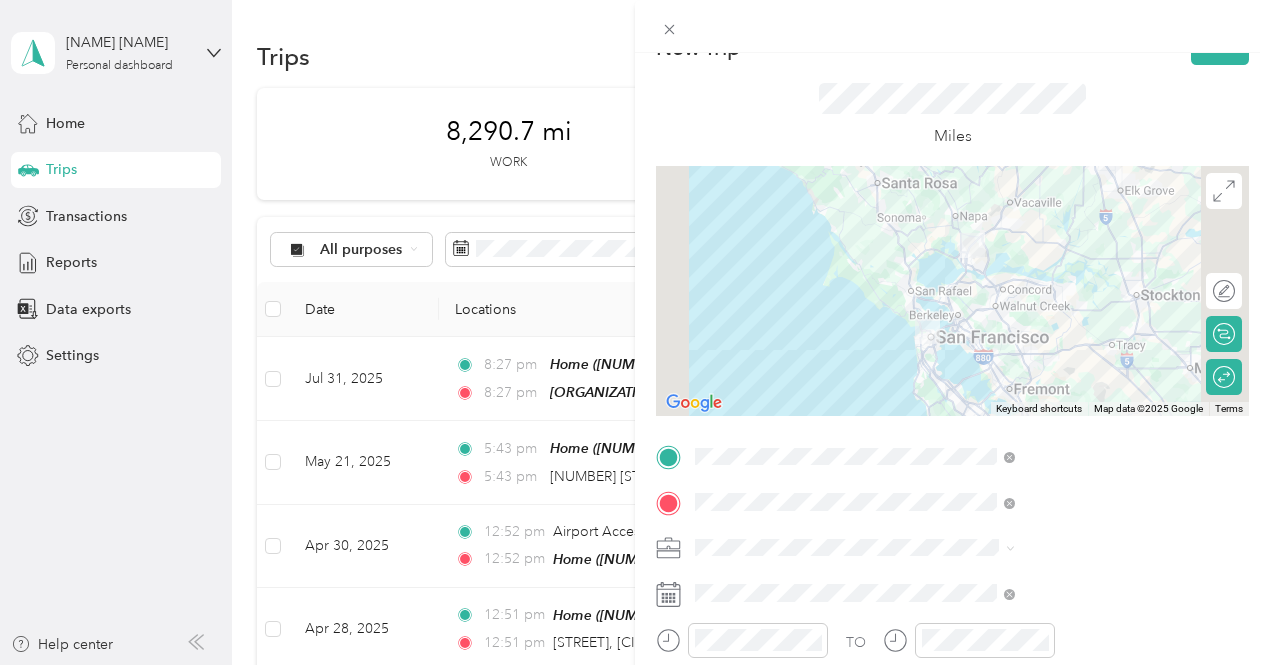 scroll, scrollTop: 0, scrollLeft: 4, axis: horizontal 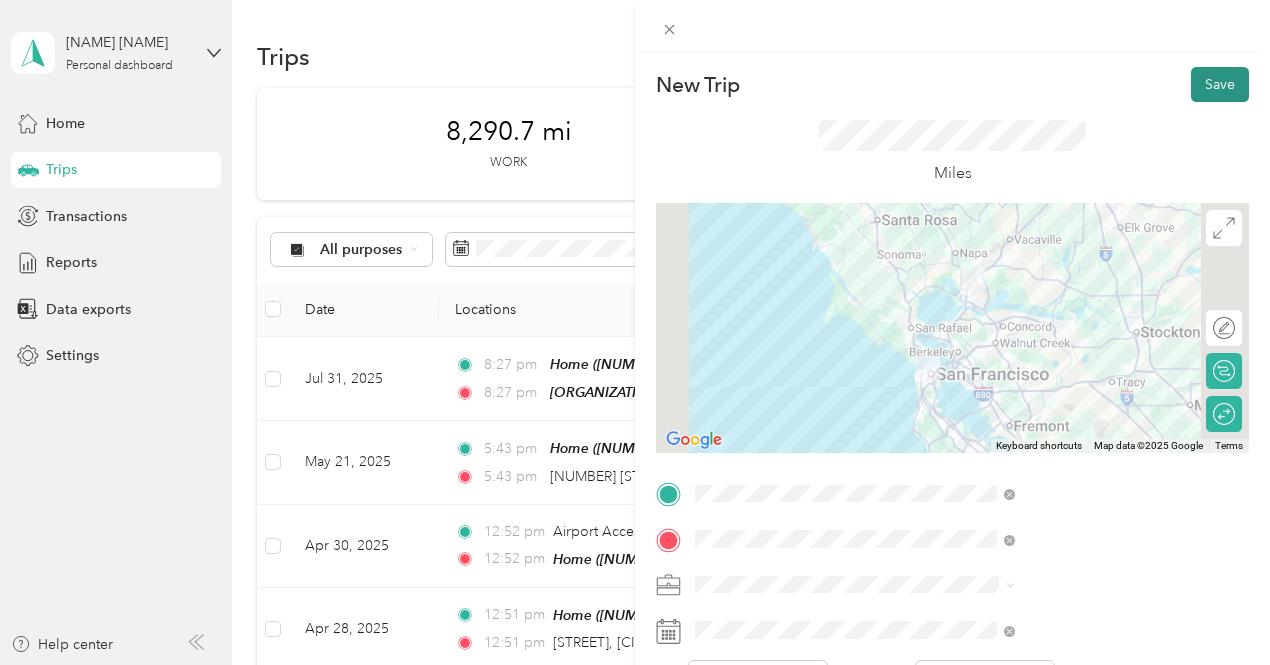 click on "Save" at bounding box center [1220, 84] 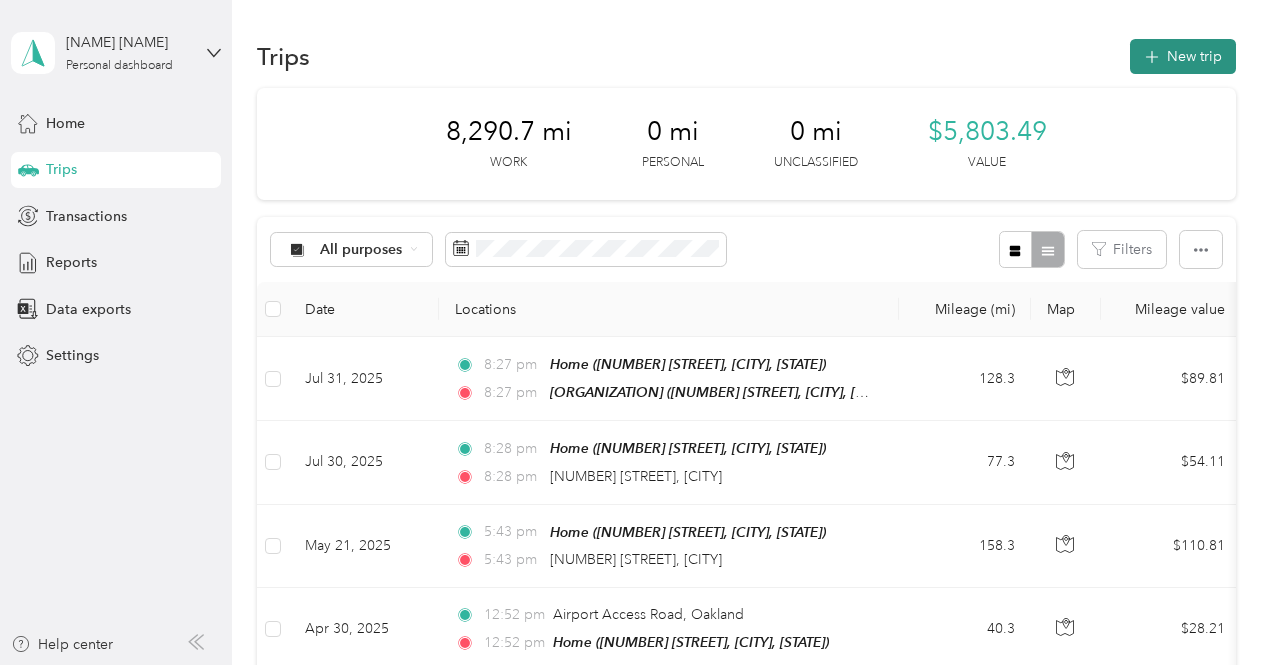 click on "New trip" at bounding box center (1183, 56) 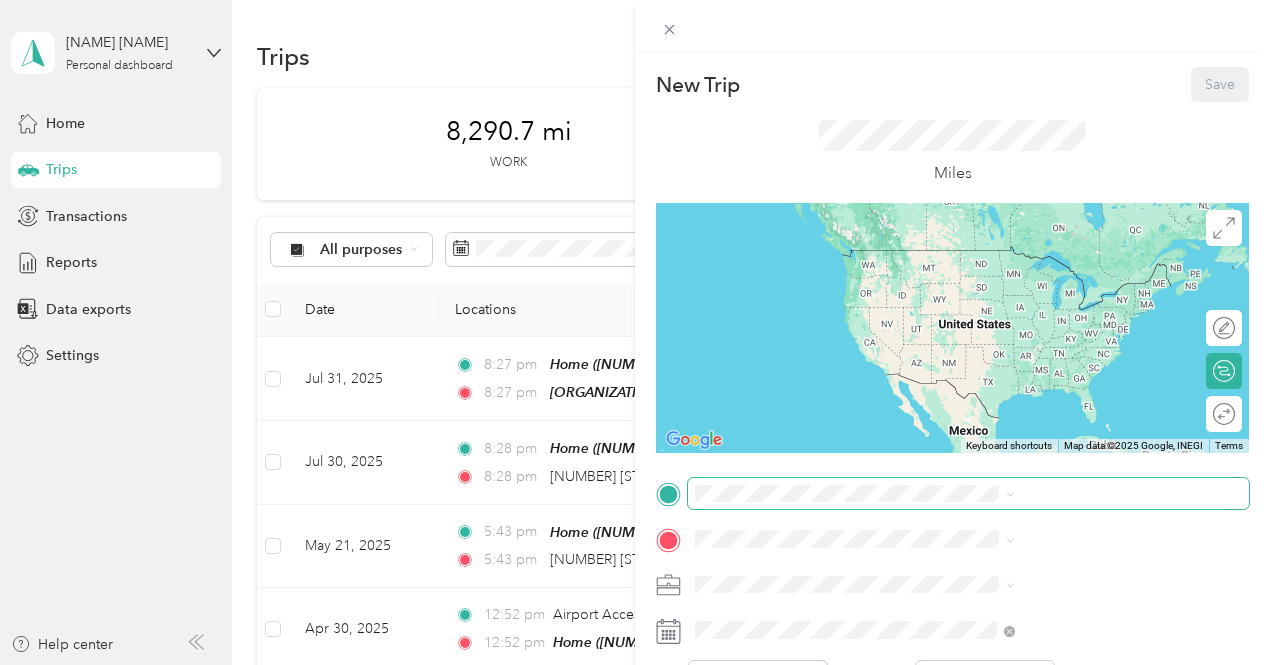 click at bounding box center [968, 494] 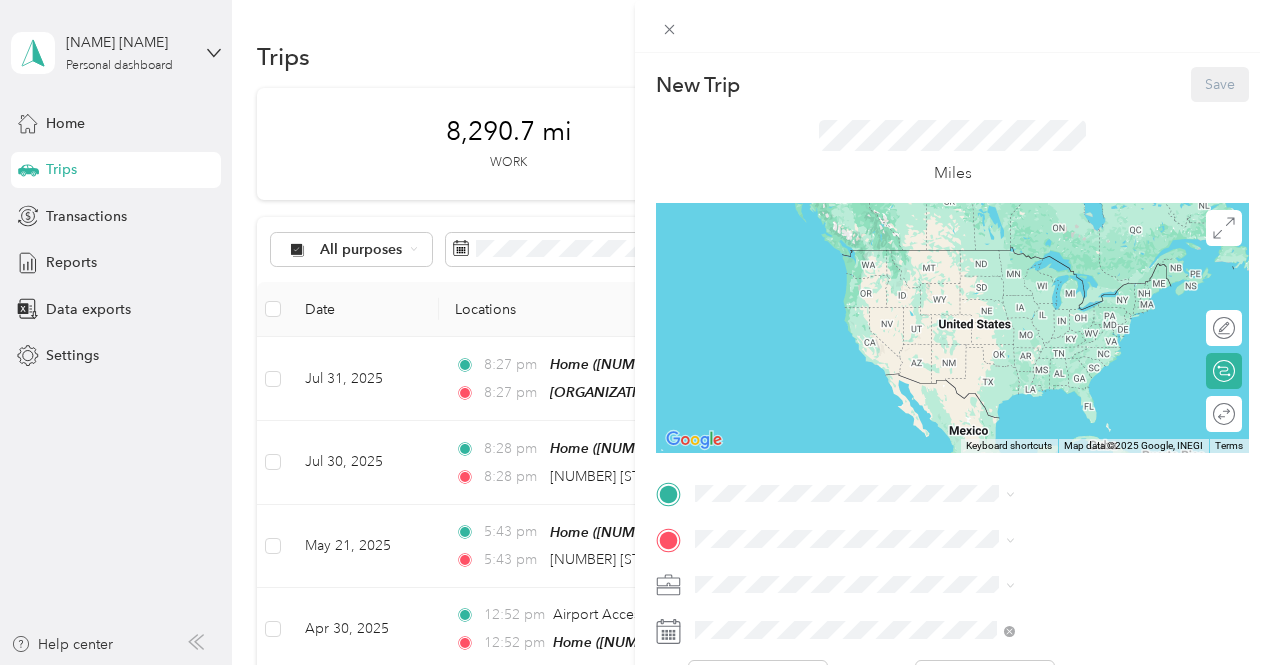 click on "[NUMBER] [STREET], [POSTAL_CODE], [CITY], [STATE], [COUNTRY]" at bounding box center [1067, 358] 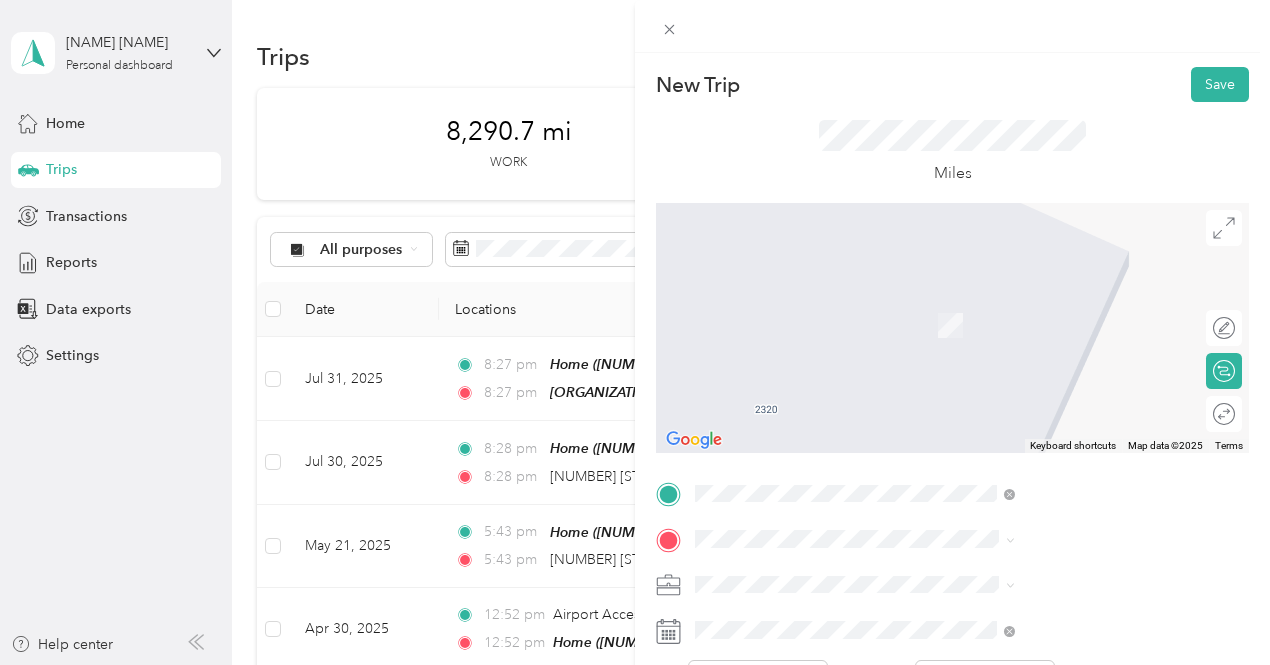 click on "[ORGANIZATION] [NUMBER] [STREET], [POSTAL_CODE], [CITY], [STATE], [COUNTRY]" at bounding box center (1081, 468) 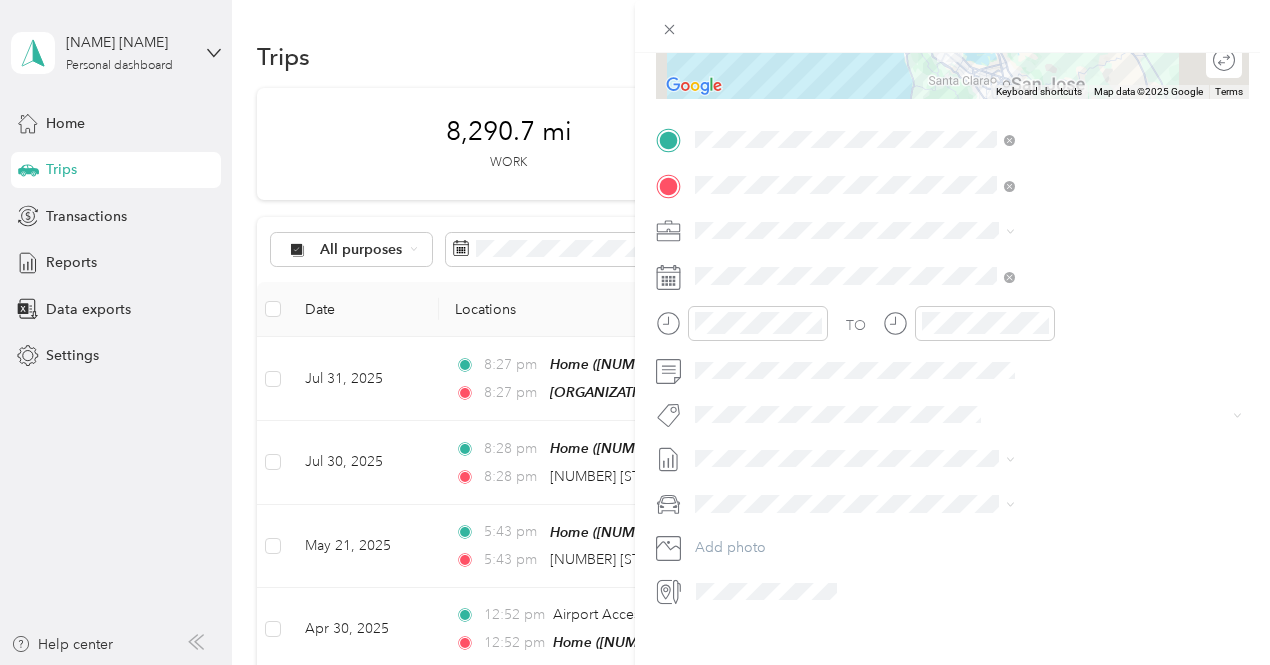 scroll, scrollTop: 375, scrollLeft: 0, axis: vertical 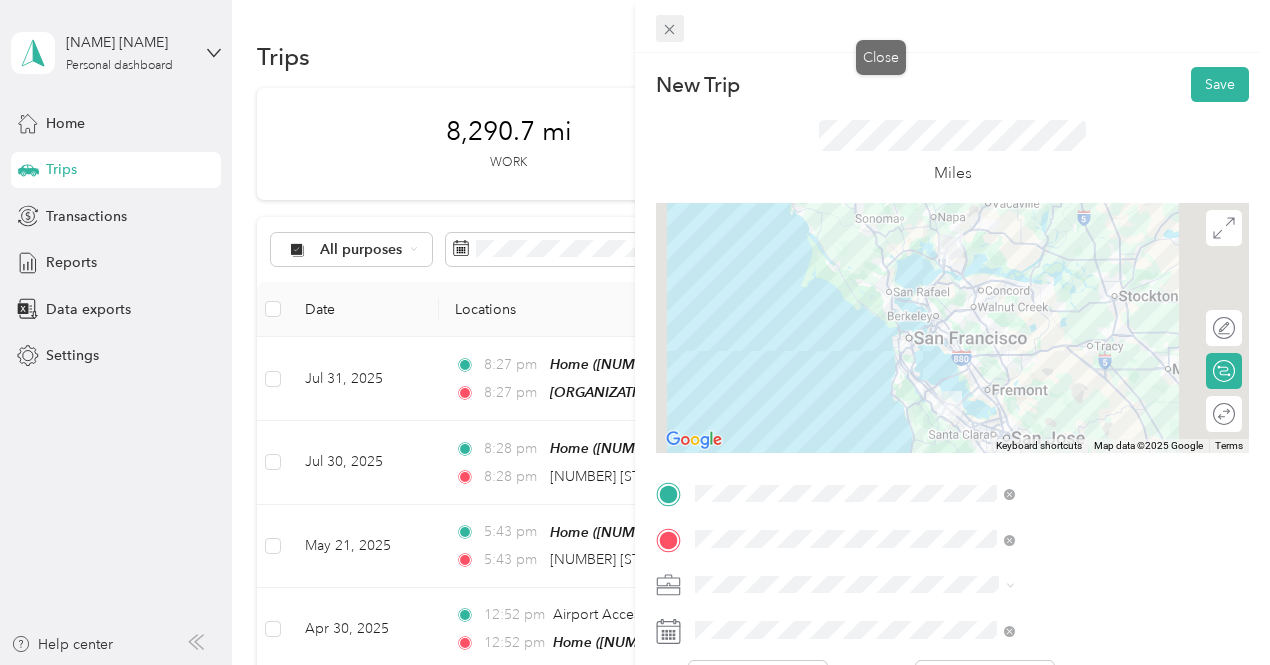 click at bounding box center [670, 29] 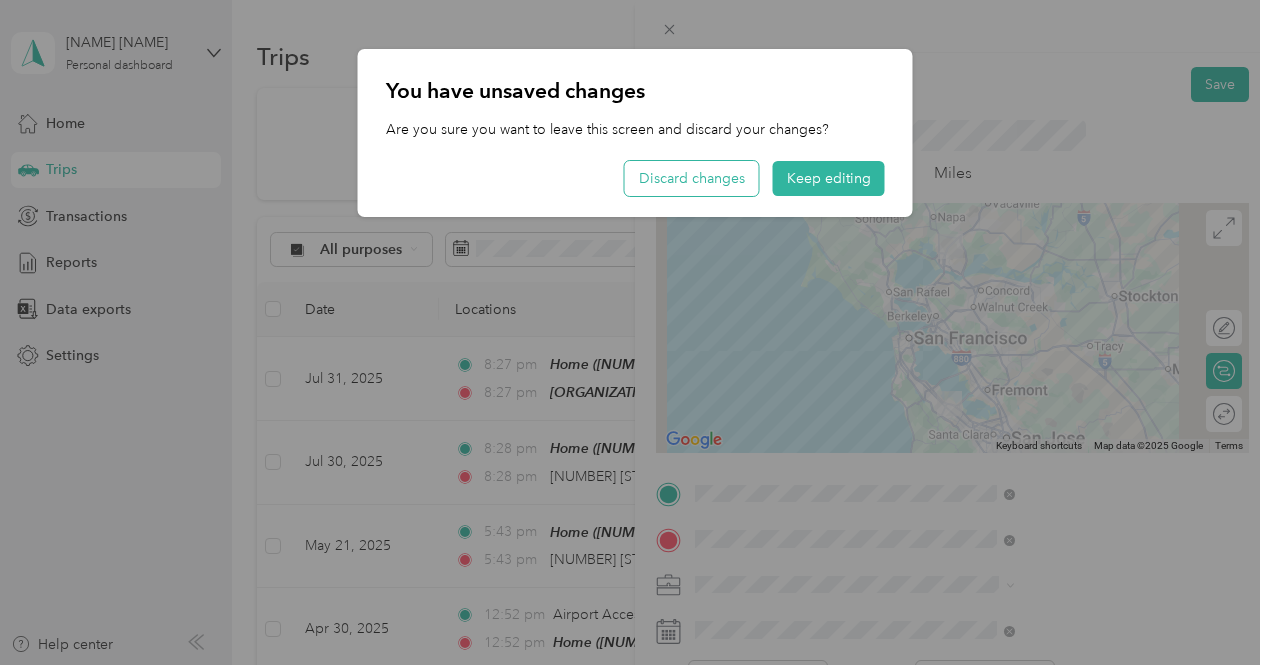 click on "Discard changes" at bounding box center [692, 178] 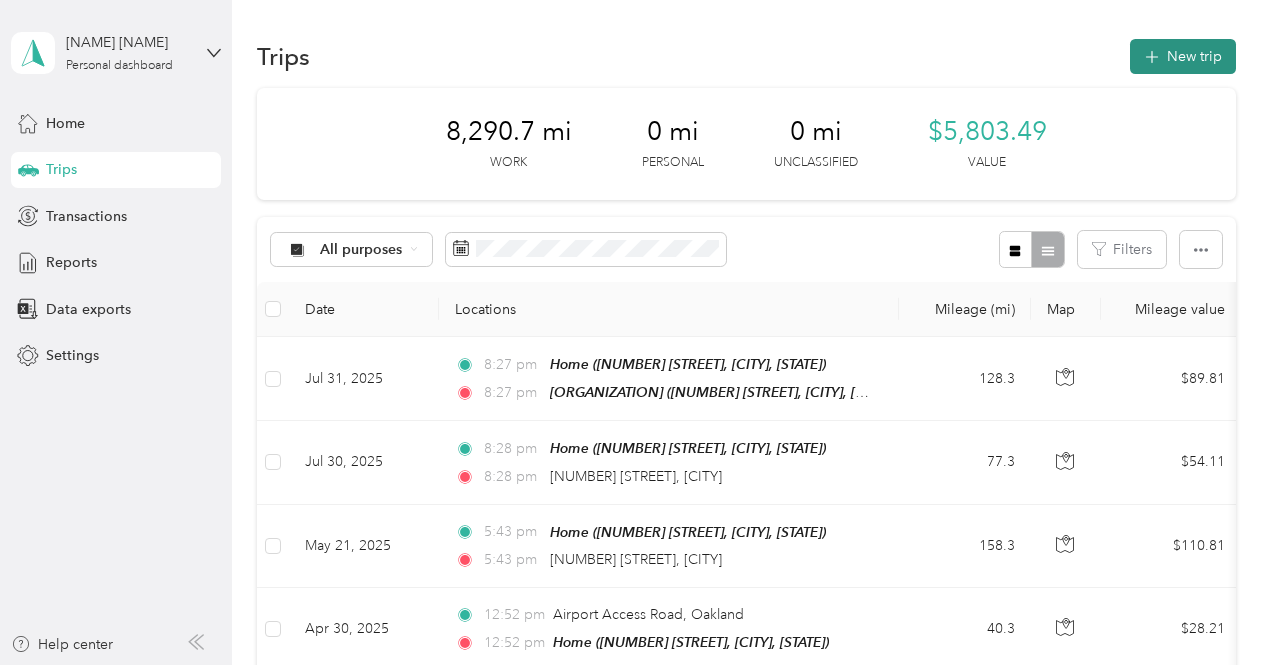 click on "New trip" at bounding box center (1183, 56) 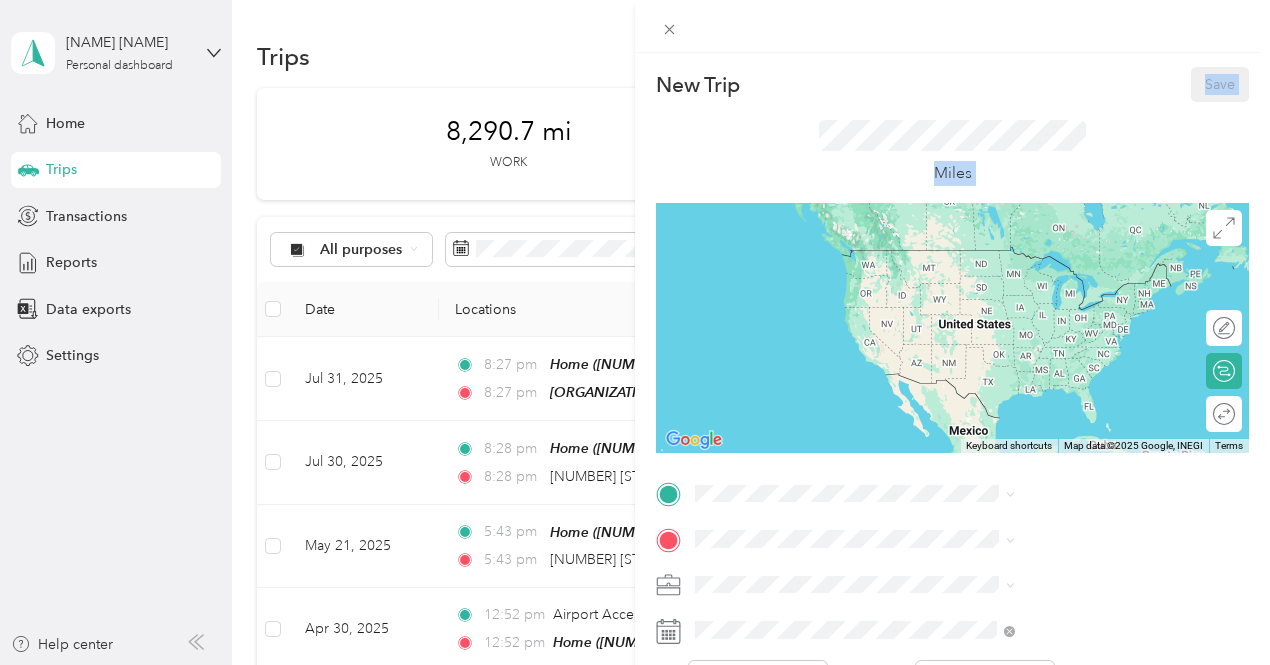 drag, startPoint x: 1182, startPoint y: 53, endPoint x: 990, endPoint y: 441, distance: 432.90646 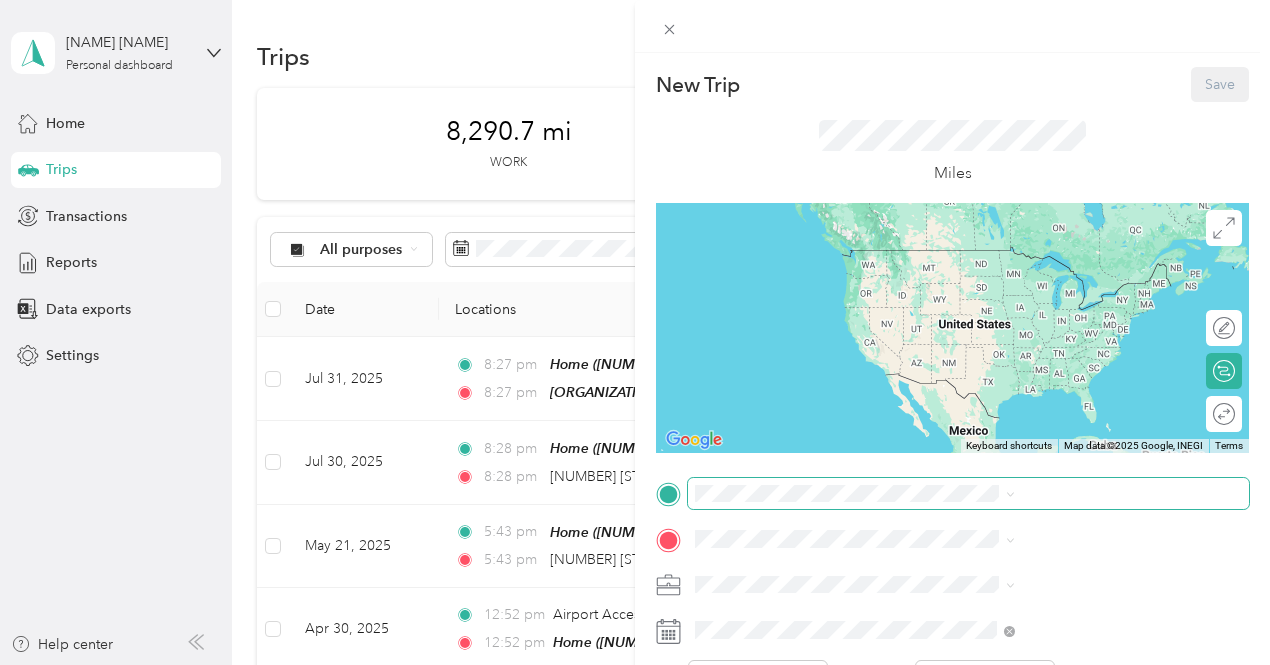click at bounding box center [968, 494] 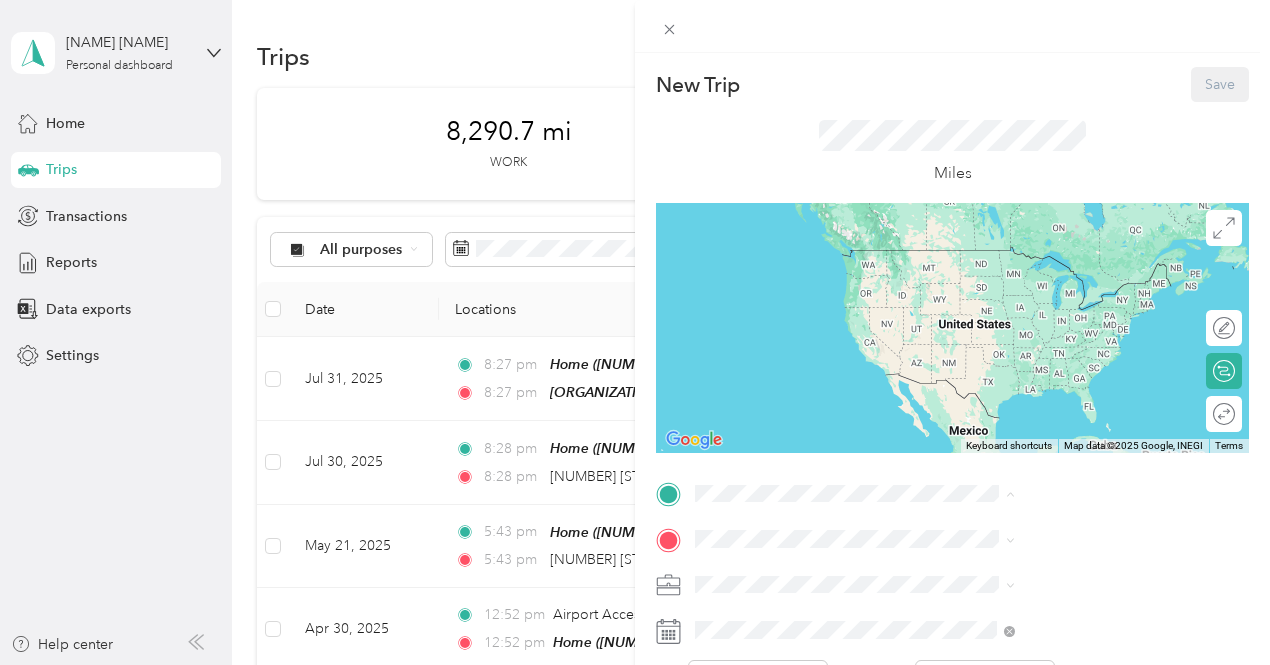 click on "[NUMBER] [STREET], [POSTAL_CODE], [CITY], [STATE], [COUNTRY]" at bounding box center [1067, 360] 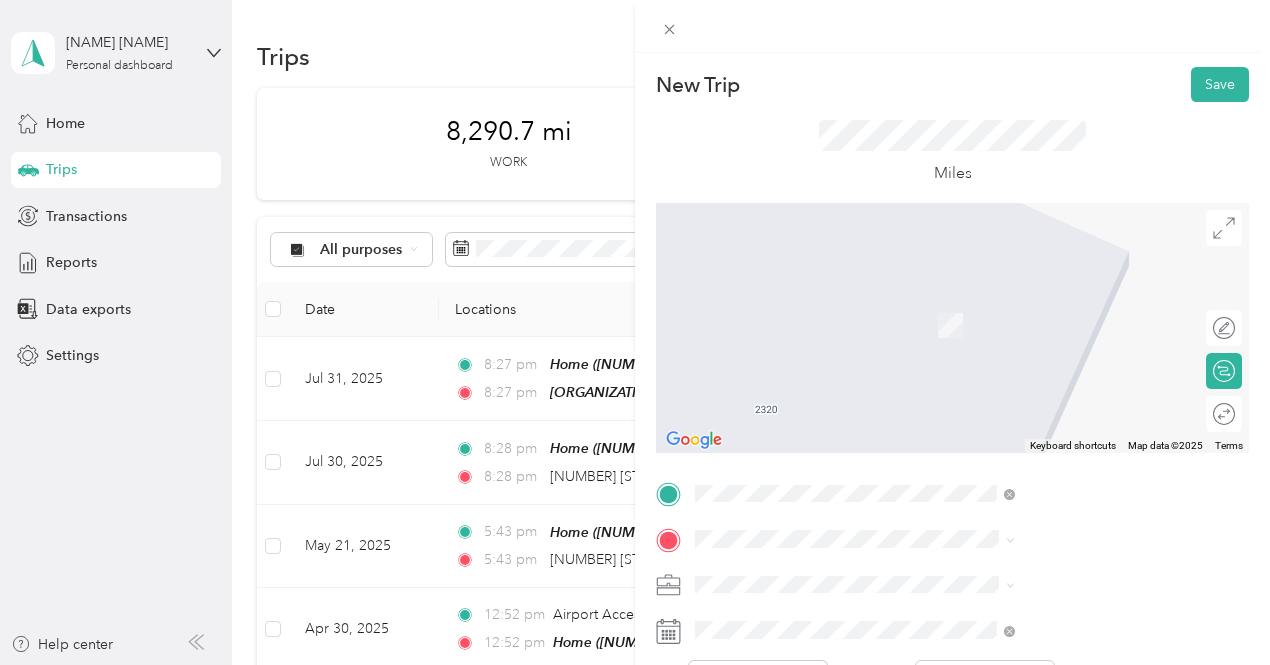 click on "[NUMBER] [STREET]
[CITY], [STATE] [POSTAL_CODE], [COUNTRY]" at bounding box center (1081, 311) 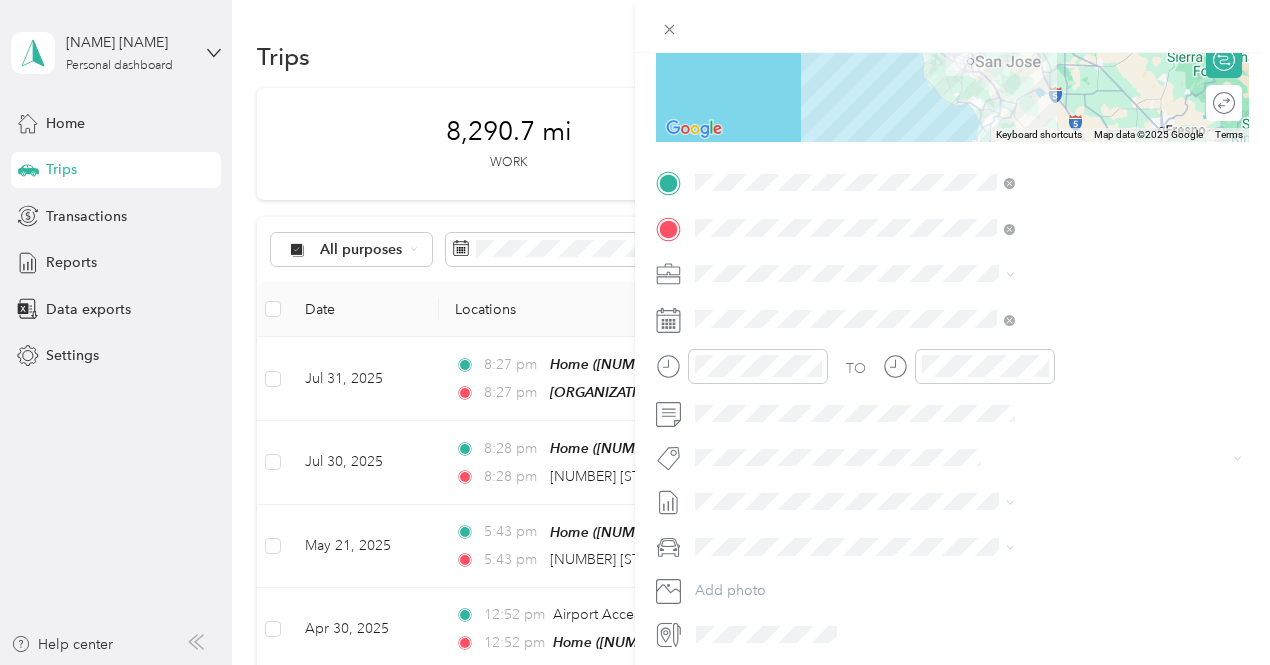 scroll, scrollTop: 326, scrollLeft: 0, axis: vertical 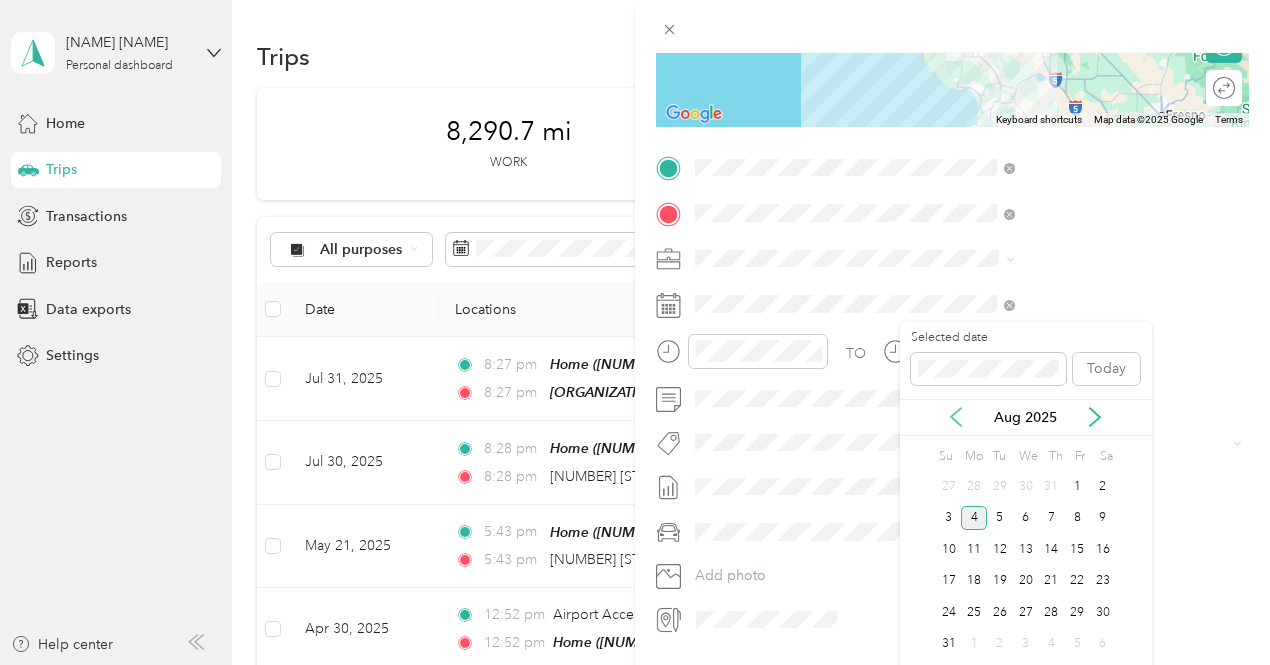 click 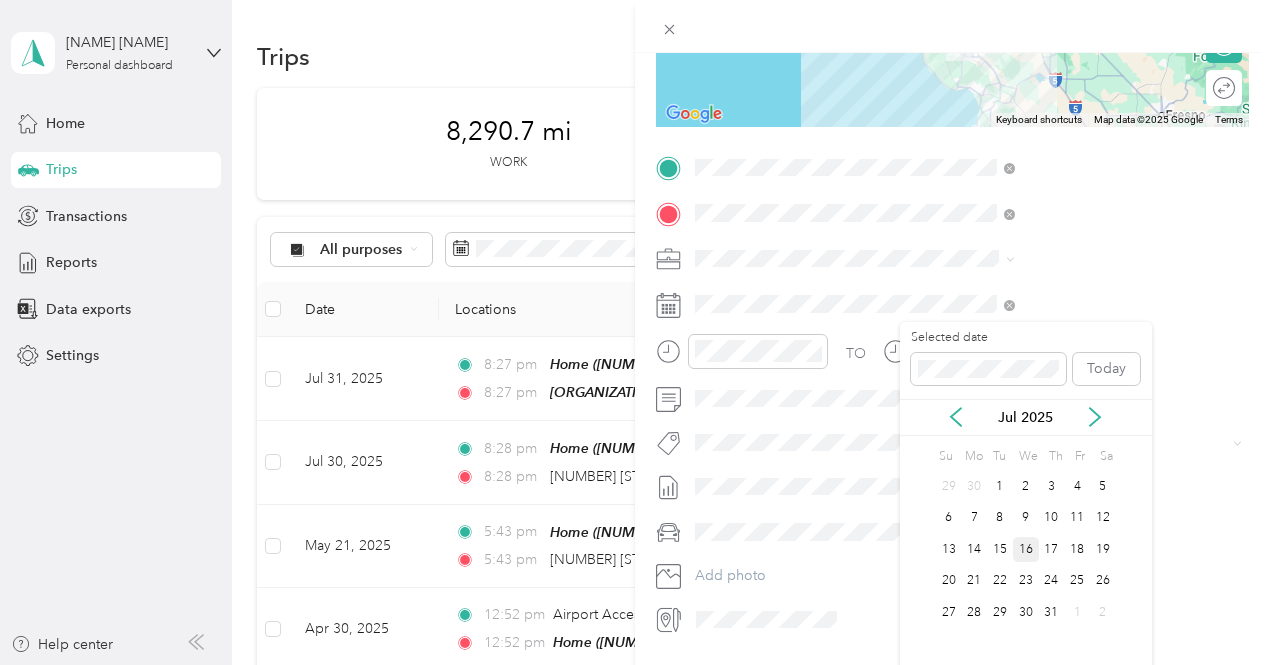 click on "16" at bounding box center [1026, 549] 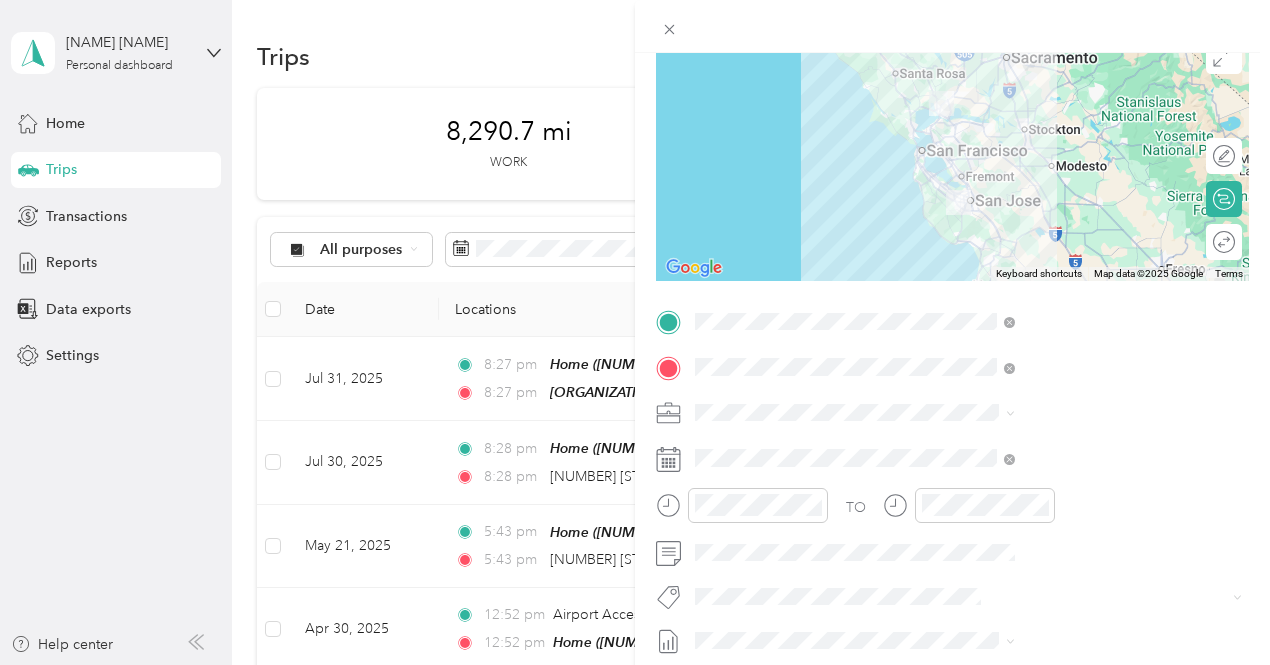 scroll, scrollTop: 95, scrollLeft: 0, axis: vertical 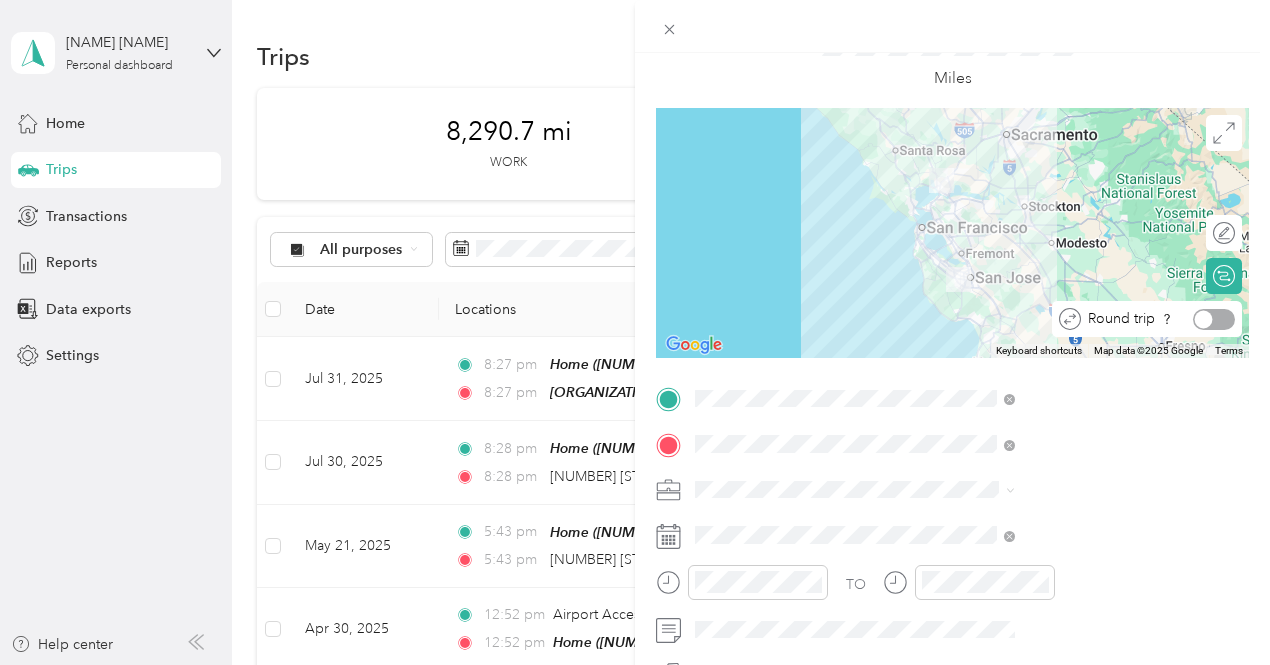 click at bounding box center [1204, 319] 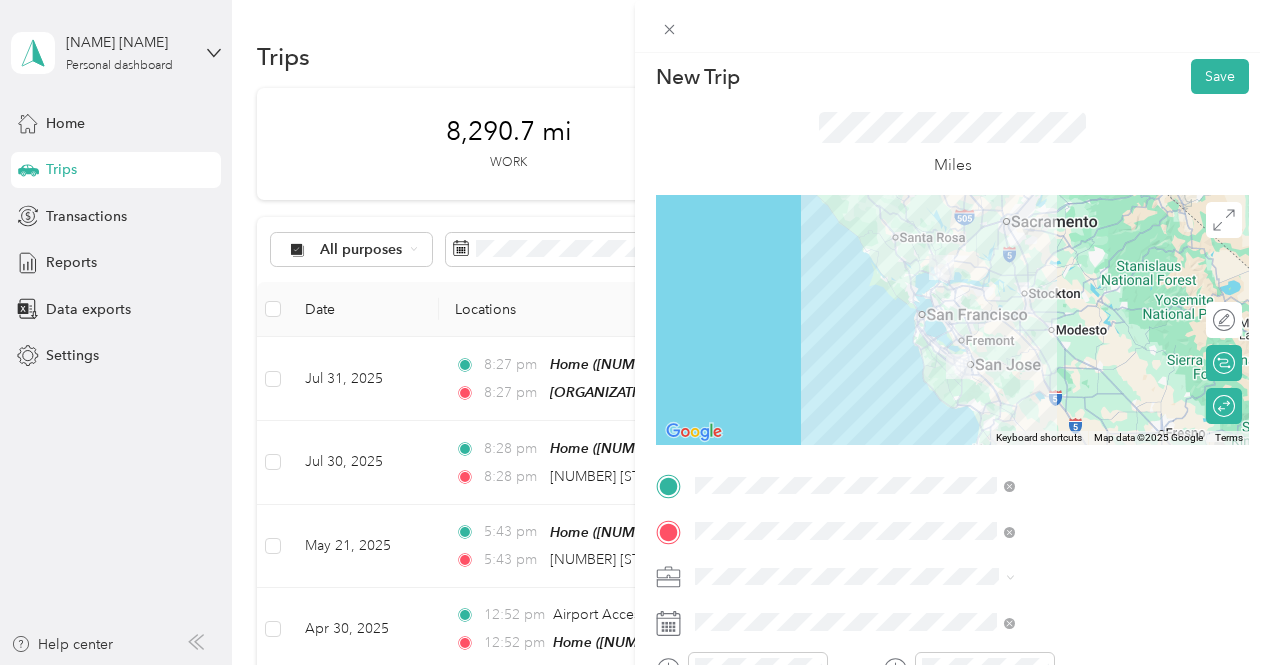 scroll, scrollTop: 0, scrollLeft: 0, axis: both 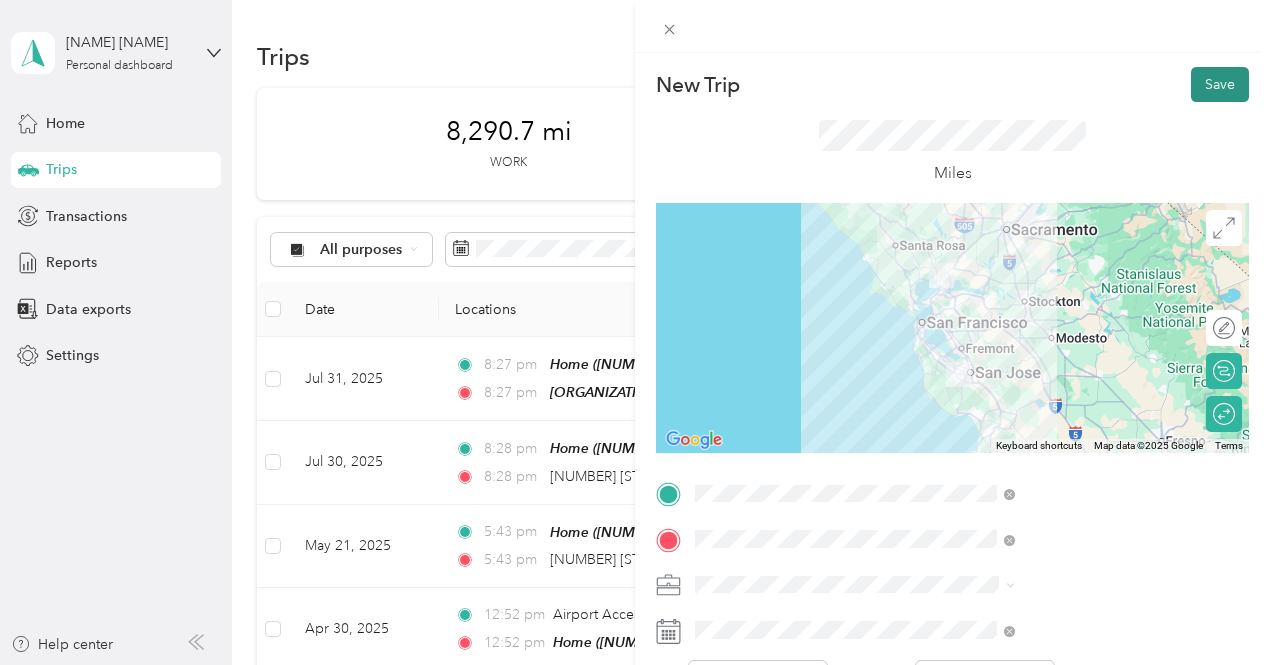 click on "Save" at bounding box center (1220, 84) 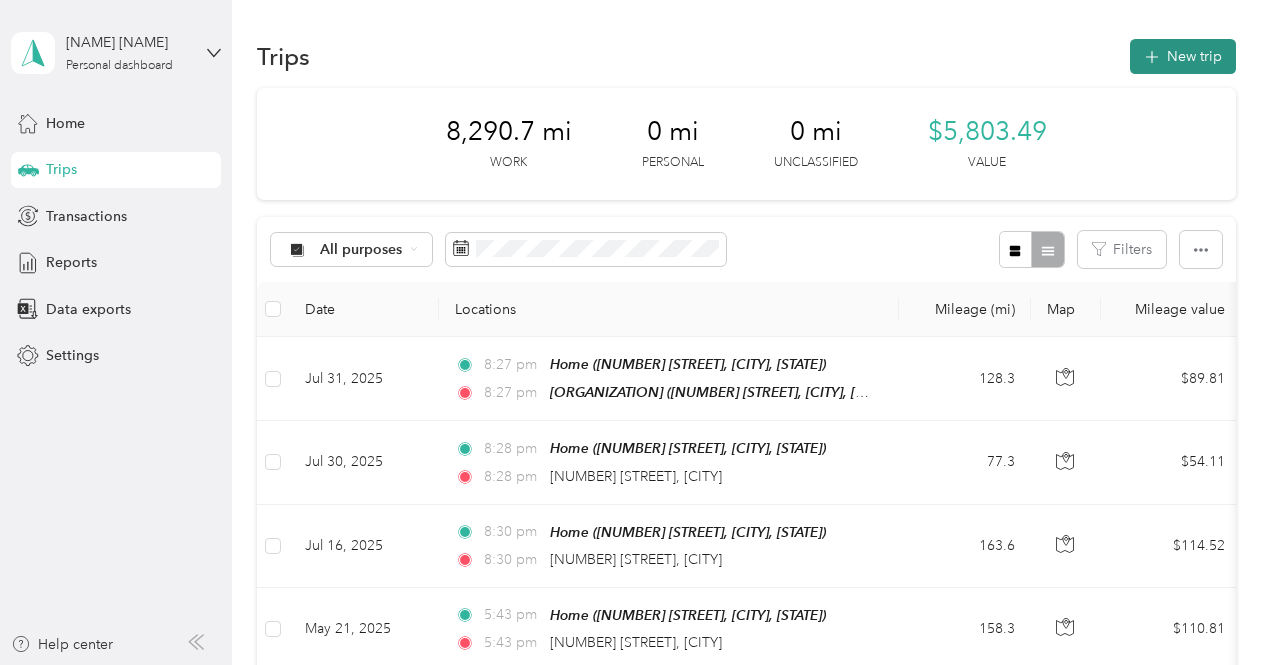 click on "New trip" at bounding box center (1183, 56) 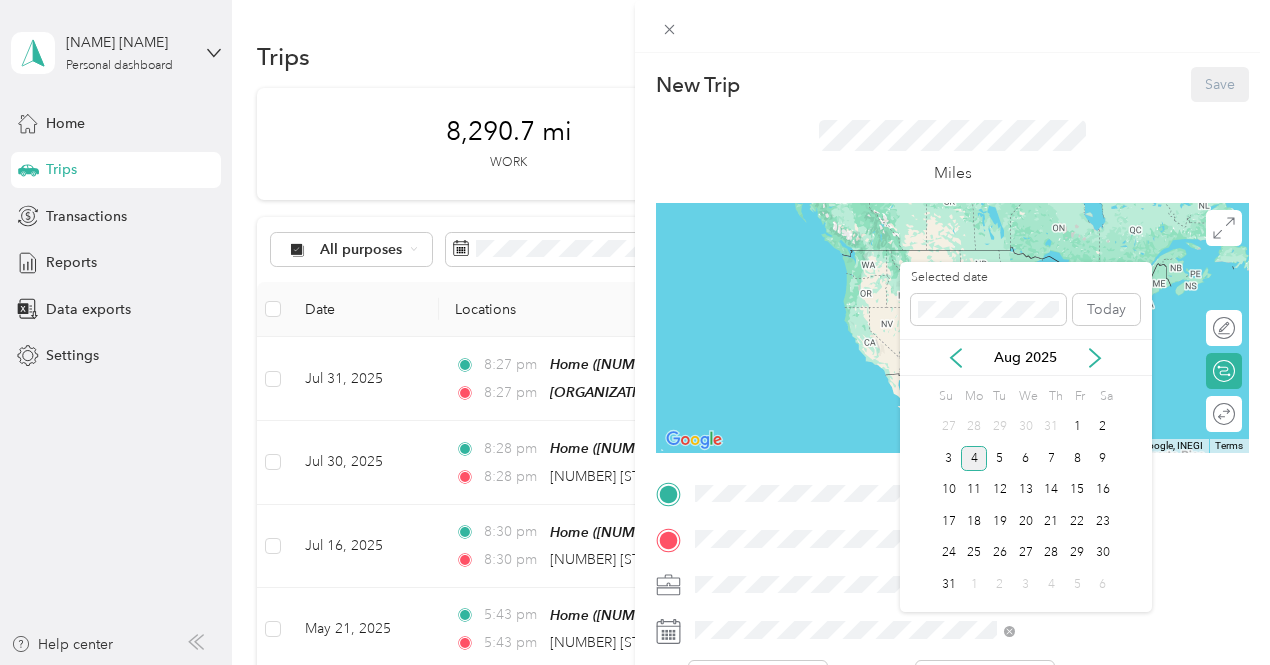 click on "Aug 2025" at bounding box center [1026, 357] 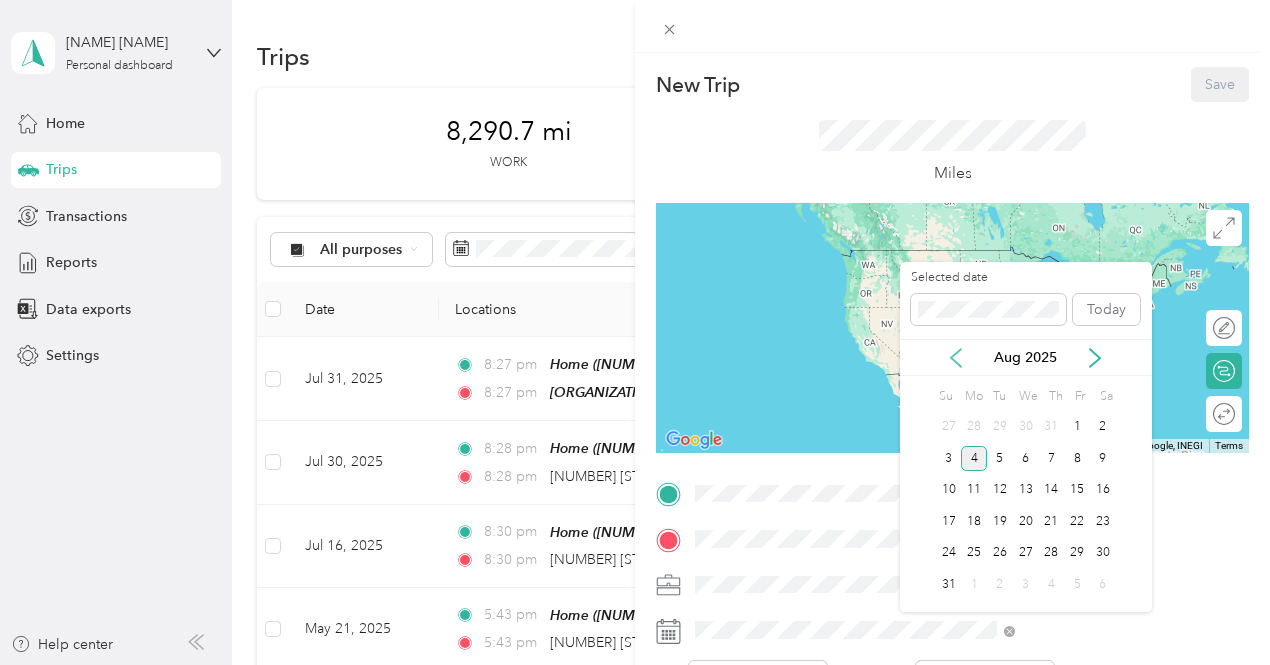 click 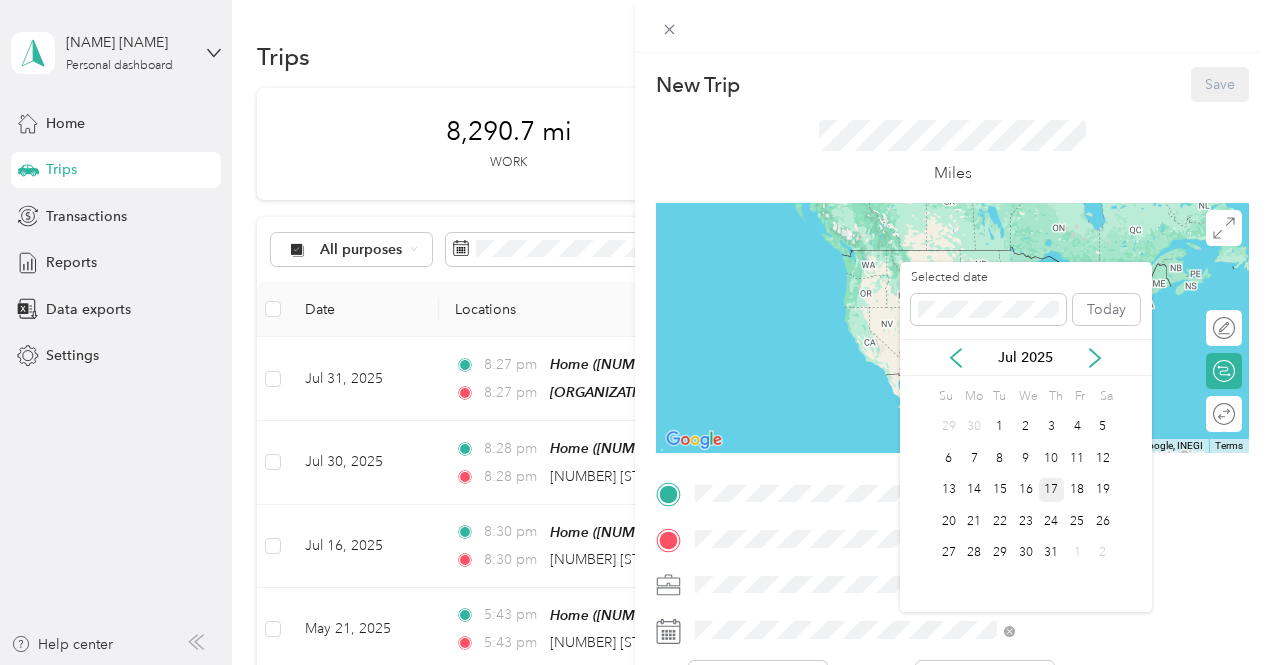 click on "17" at bounding box center [1052, 490] 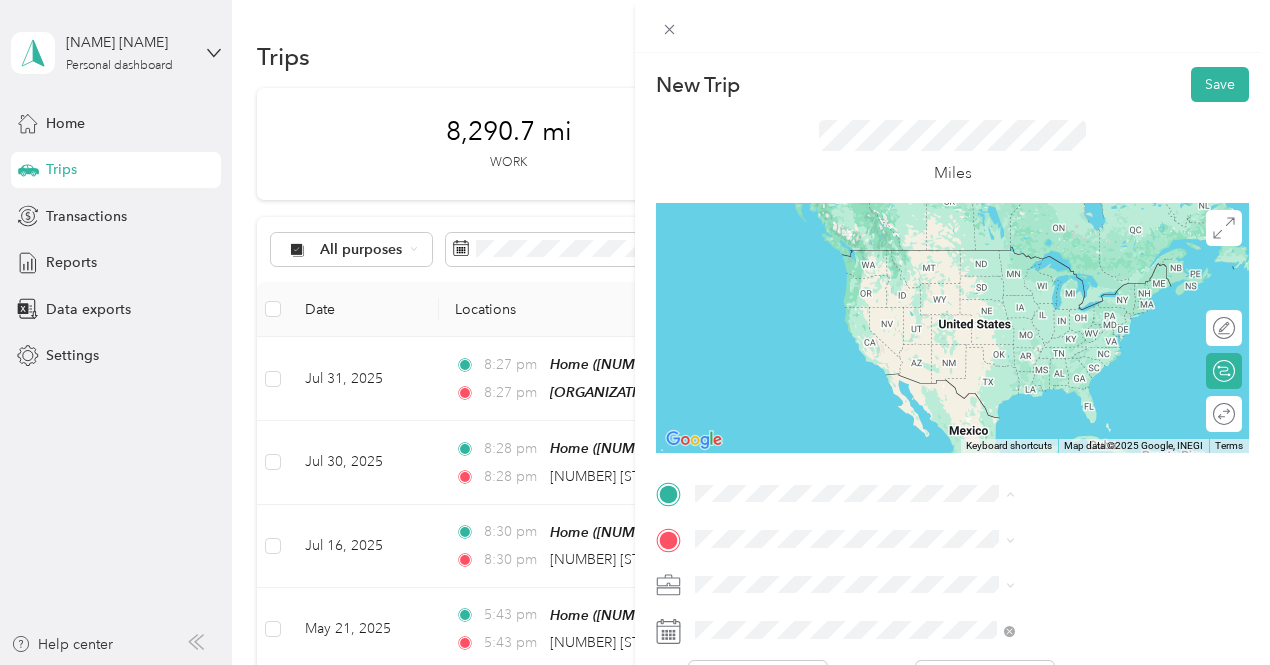 click on "[NUMBER] [STREET], [POSTAL_CODE], [CITY], [STATE], [COUNTRY]" at bounding box center [1067, 360] 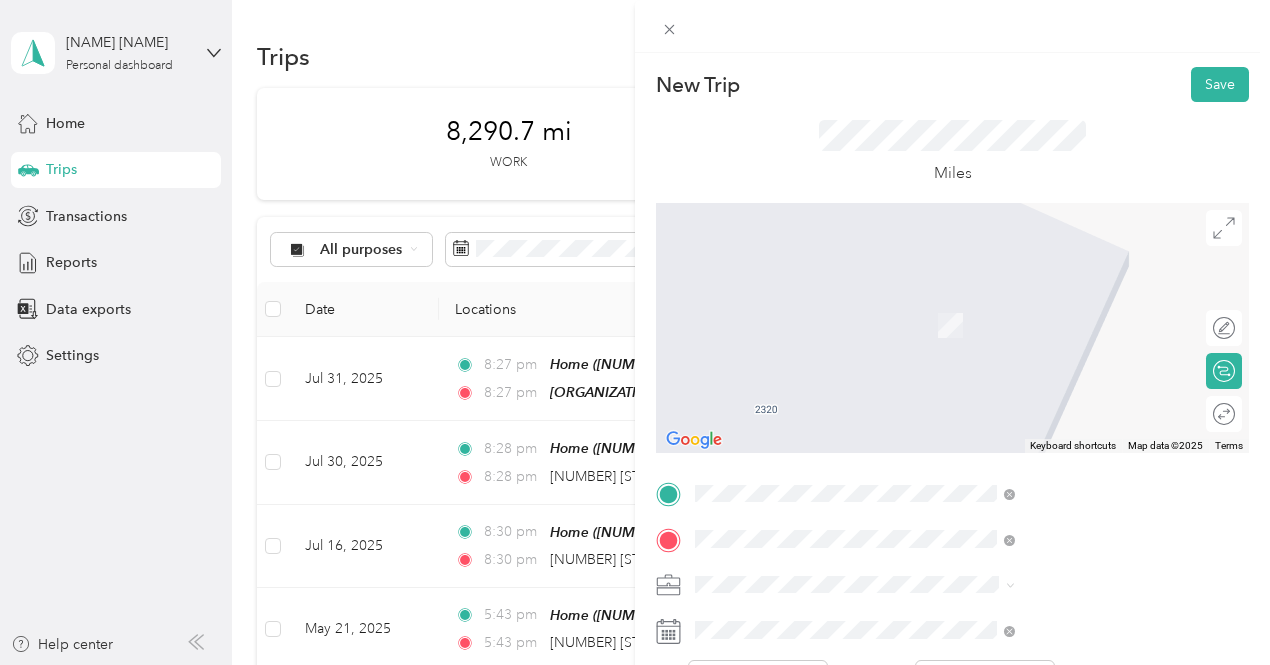 click on "[NUMBER] [STREET]
[CITY], [STATE] [POSTAL_CODE], [COUNTRY]" at bounding box center (1081, 313) 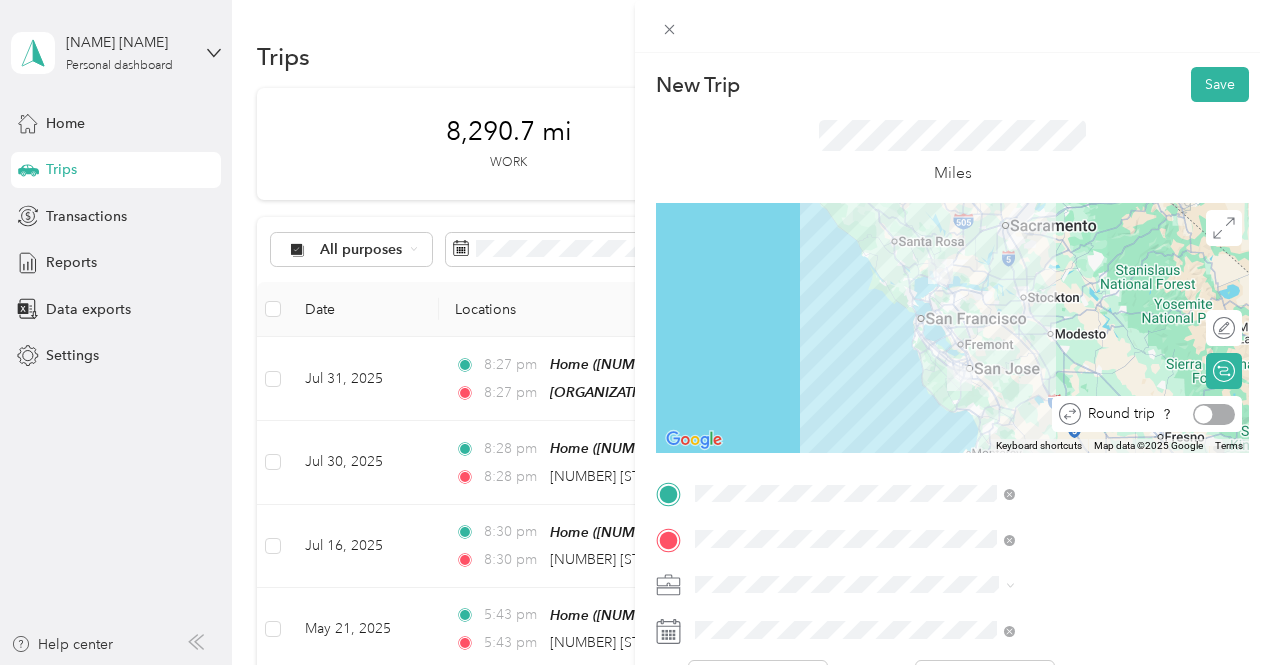 click at bounding box center [1204, 414] 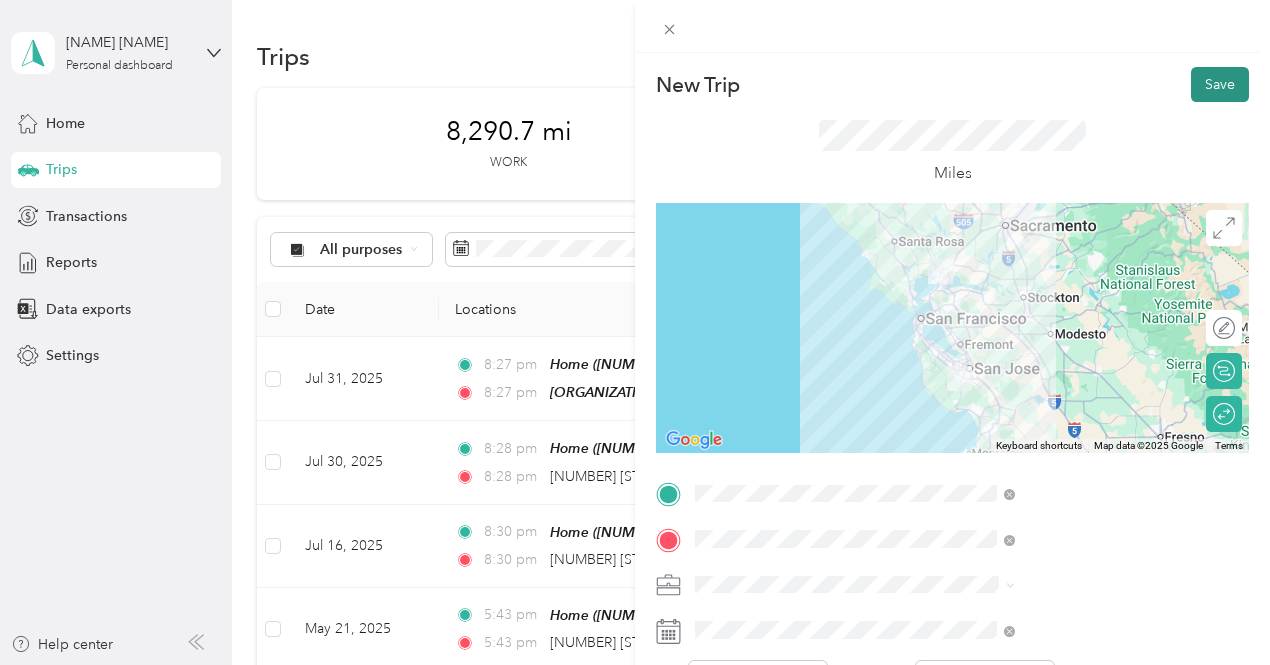 click on "Save" at bounding box center [1220, 84] 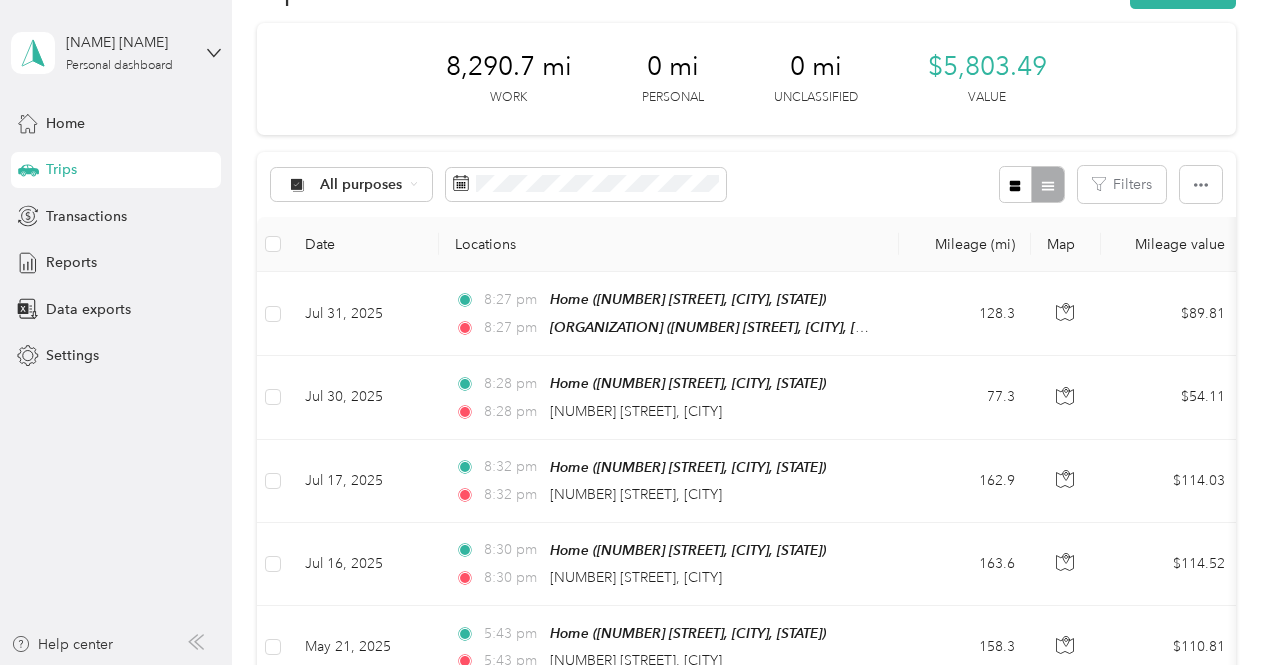 scroll, scrollTop: 62, scrollLeft: 0, axis: vertical 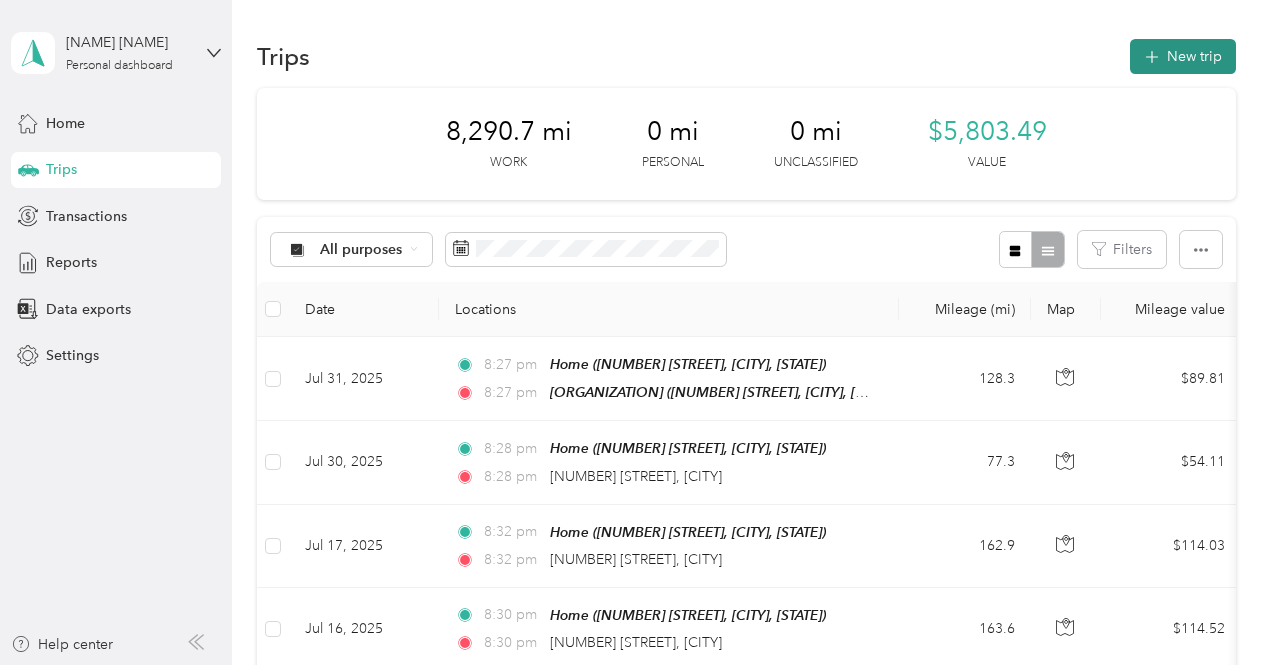 click on "New trip" at bounding box center [1183, 56] 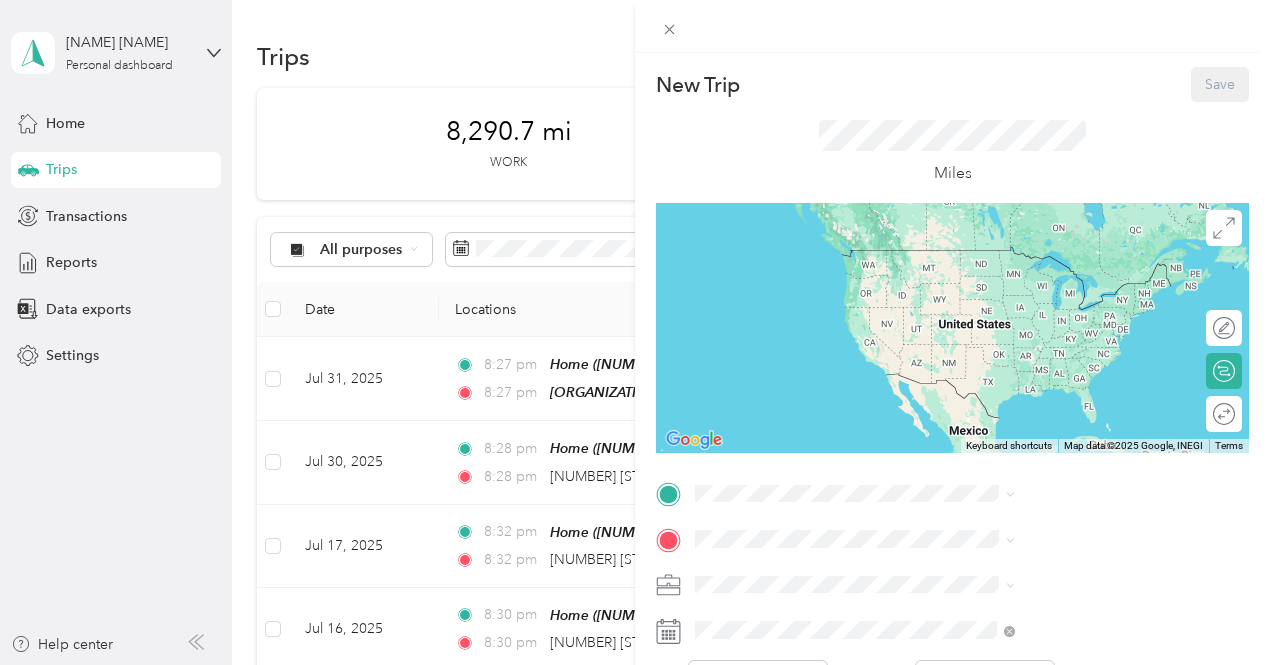 click on "Home [NUMBER] [STREET], [POSTAL_CODE], [CITY], [STATE], [COUNTRY]" at bounding box center (1081, 349) 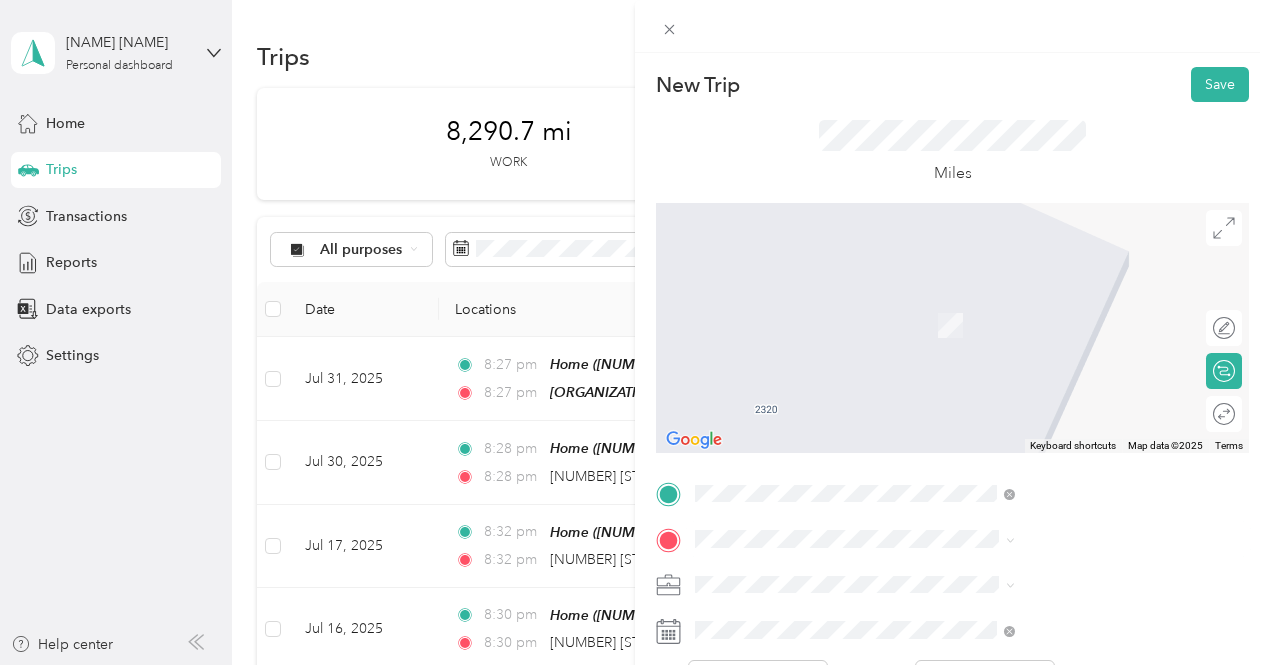 click on "[NUMBER] [STREET], [POSTAL_CODE], [CITY], [STATE], [COUNTRY]" at bounding box center [1067, 488] 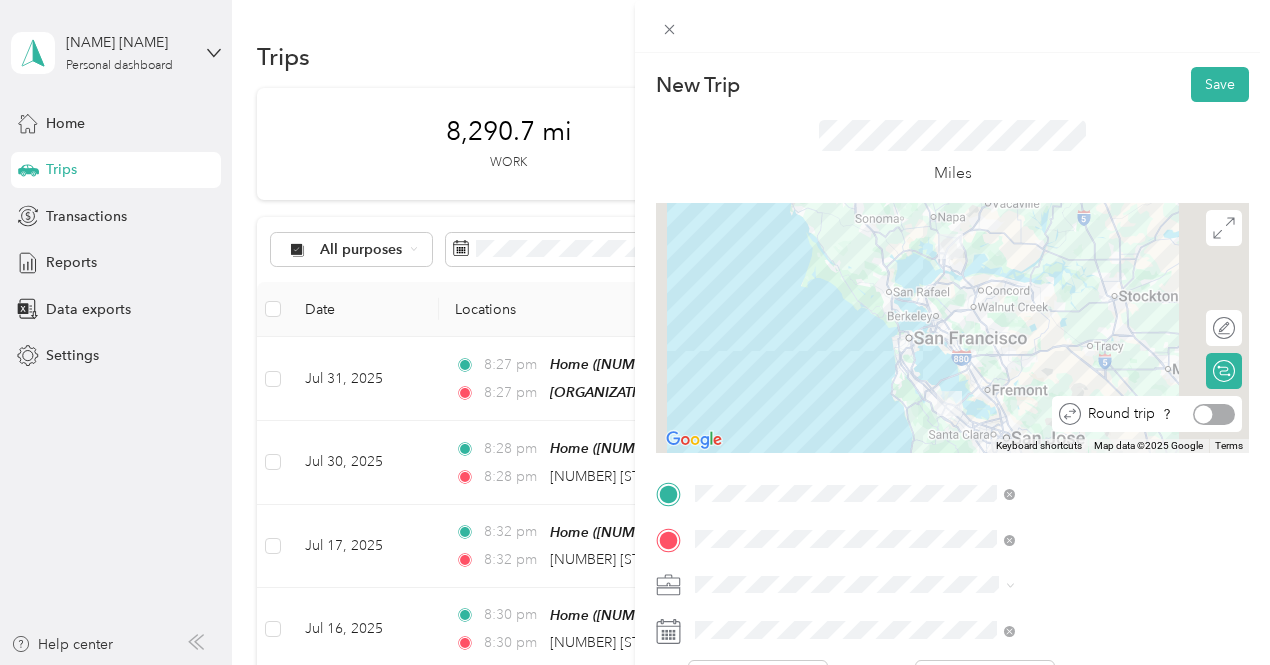 click at bounding box center [1214, 414] 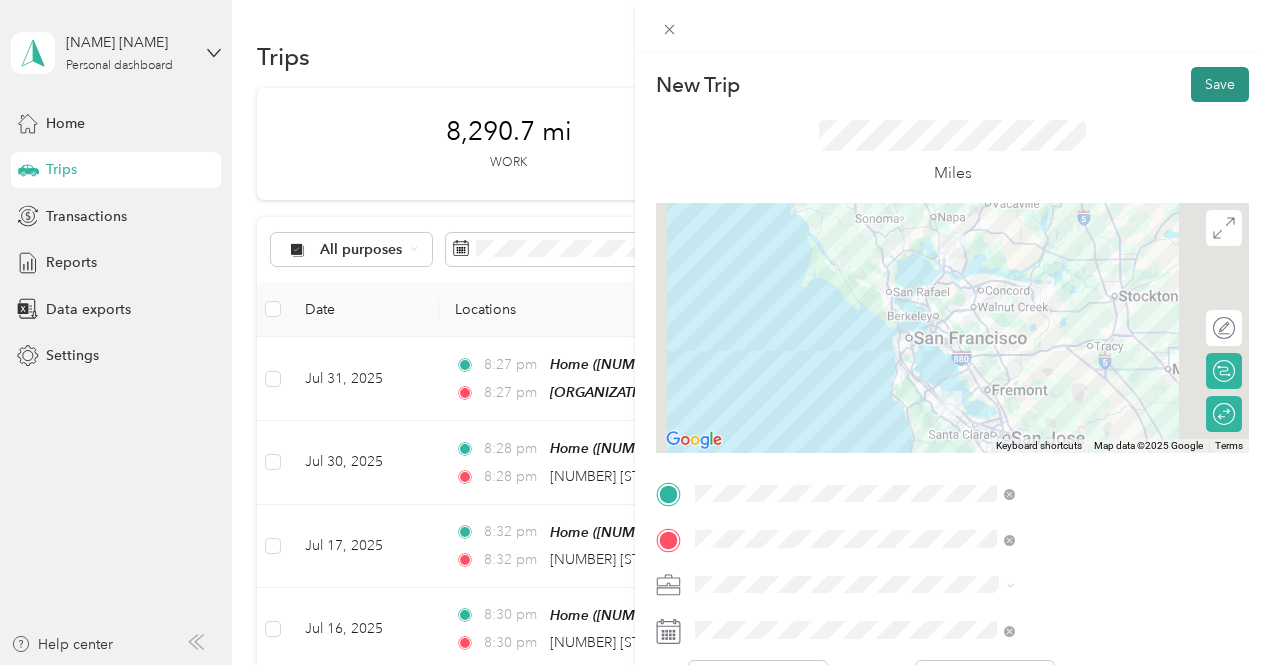 click on "Save" at bounding box center (1220, 84) 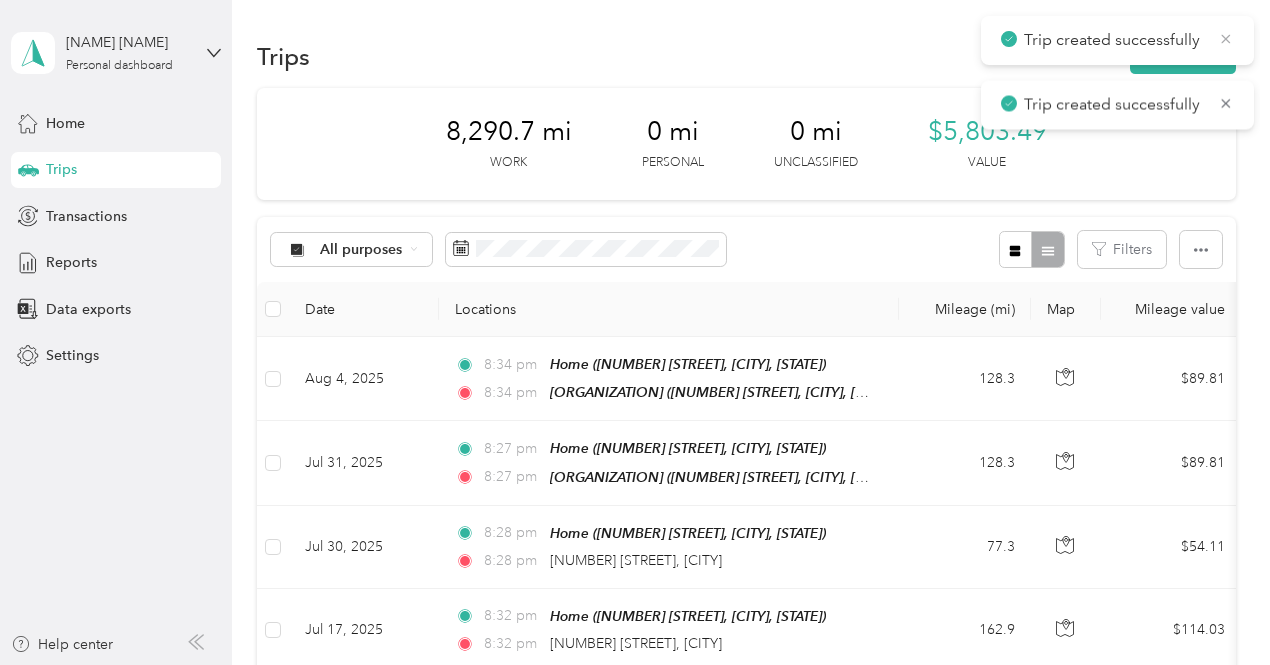 click 